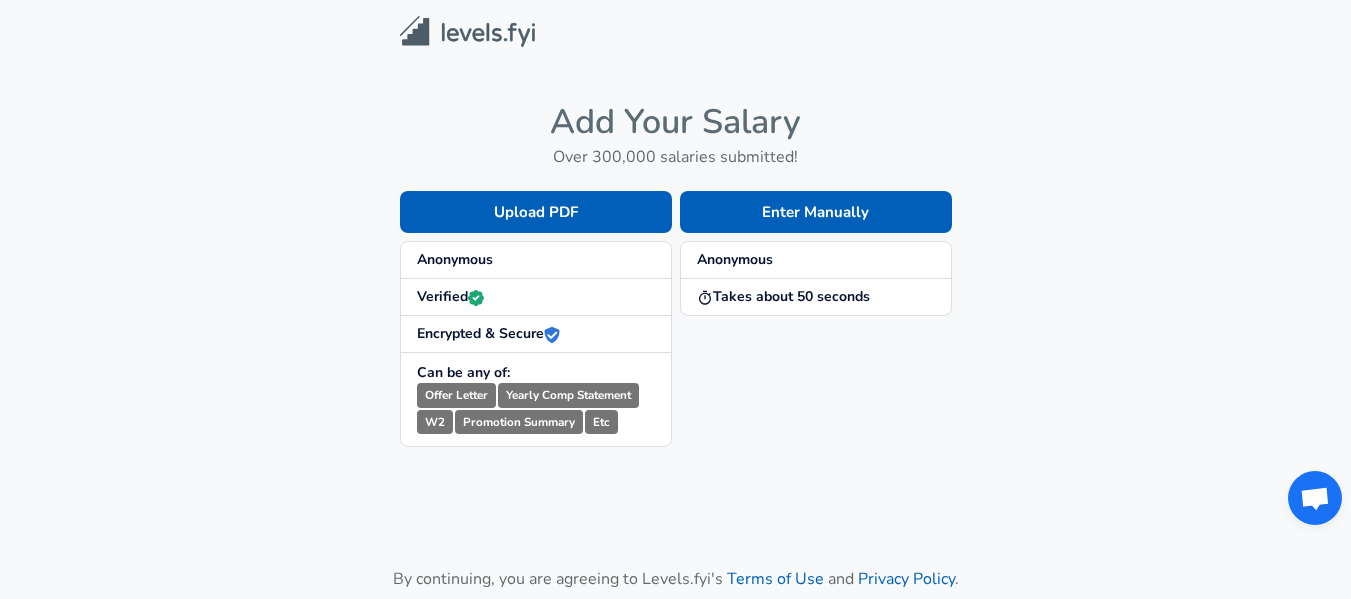 scroll, scrollTop: 0, scrollLeft: 0, axis: both 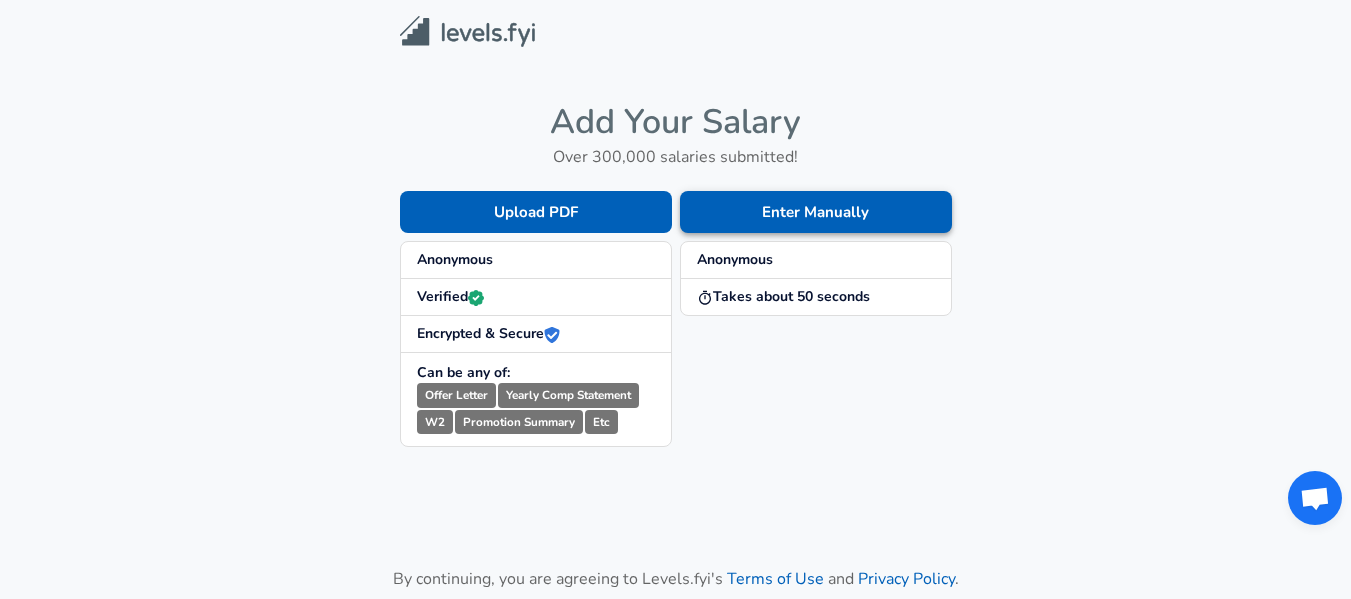 click on "Enter Manually" at bounding box center (816, 212) 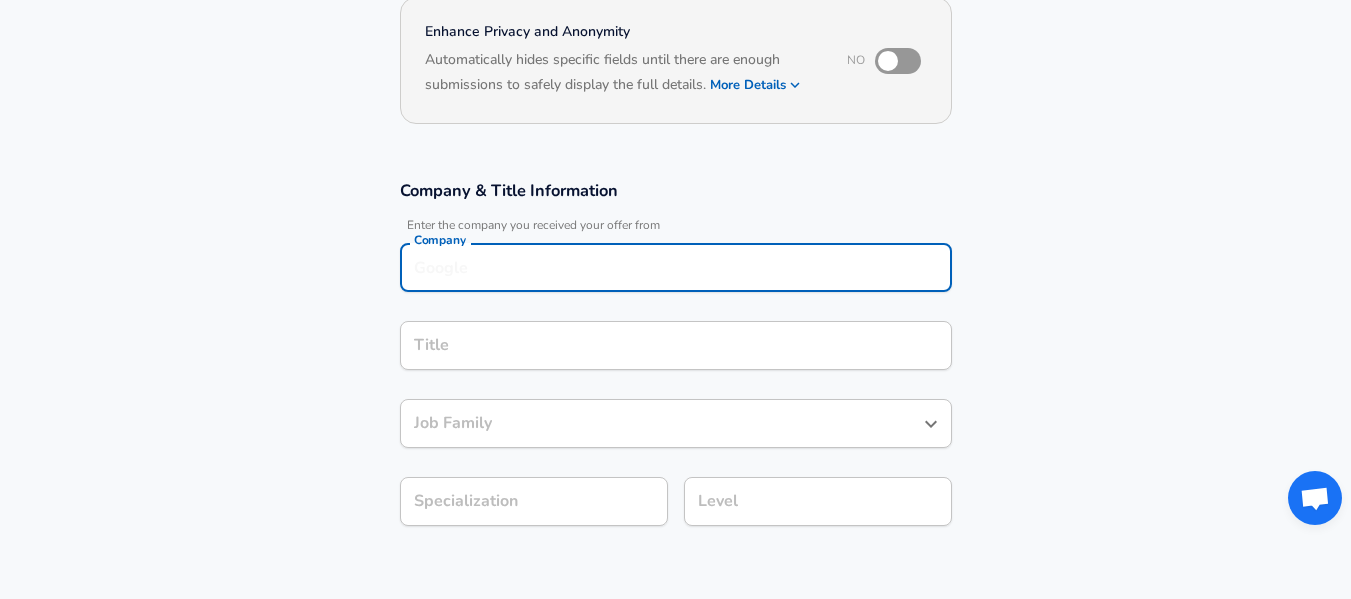 scroll, scrollTop: 220, scrollLeft: 0, axis: vertical 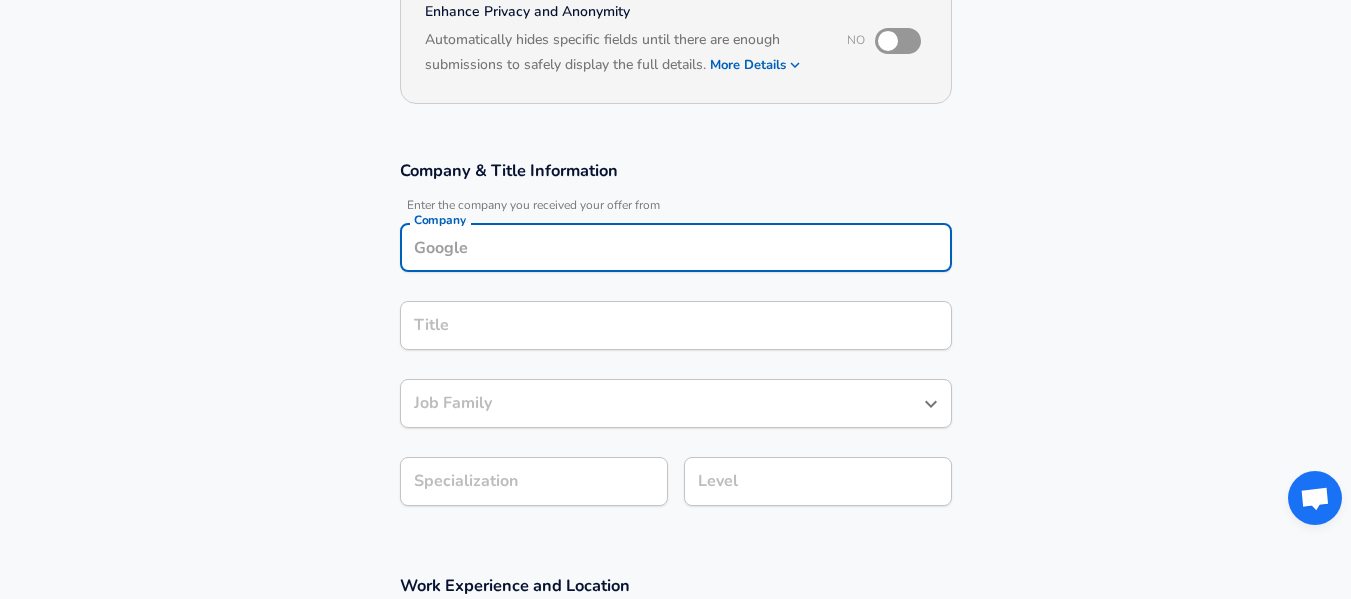 click on "Company" at bounding box center (676, 247) 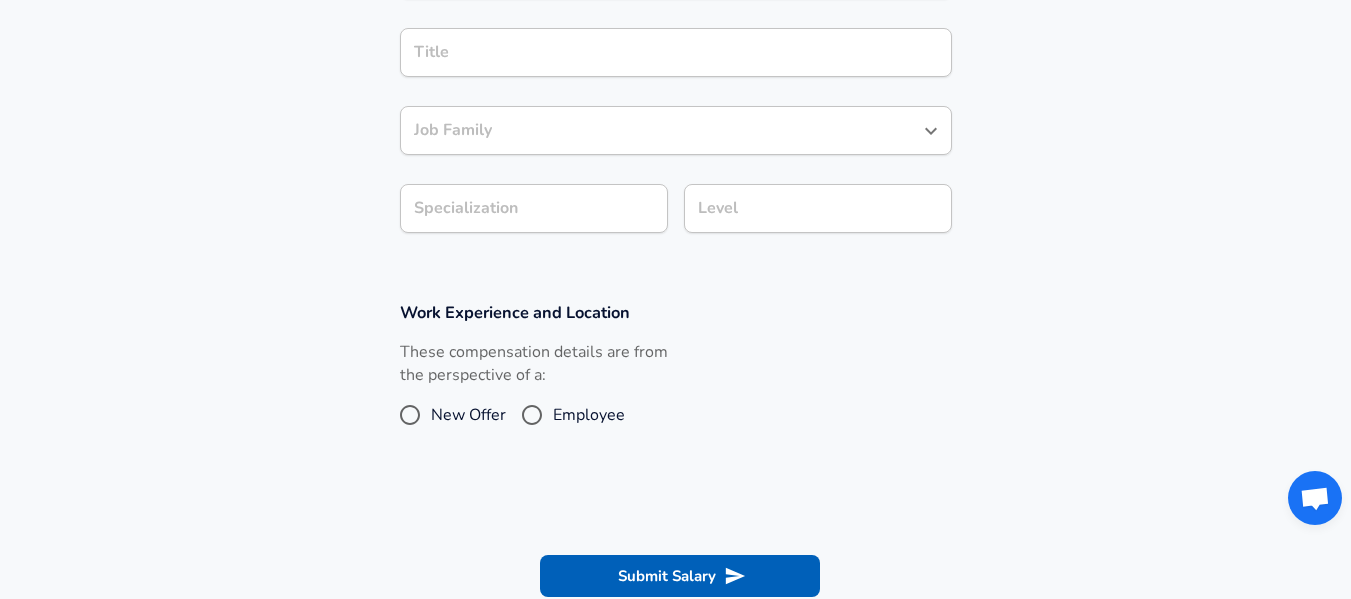 scroll, scrollTop: 620, scrollLeft: 0, axis: vertical 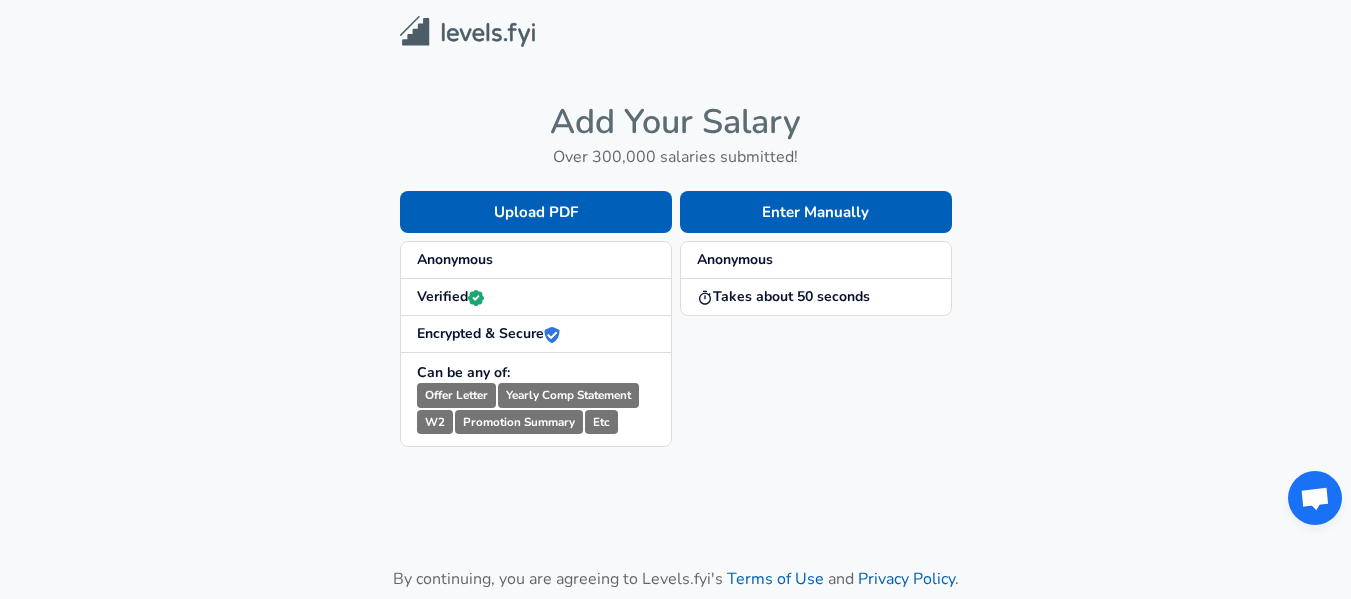 click on "Anonymous" at bounding box center [536, 260] 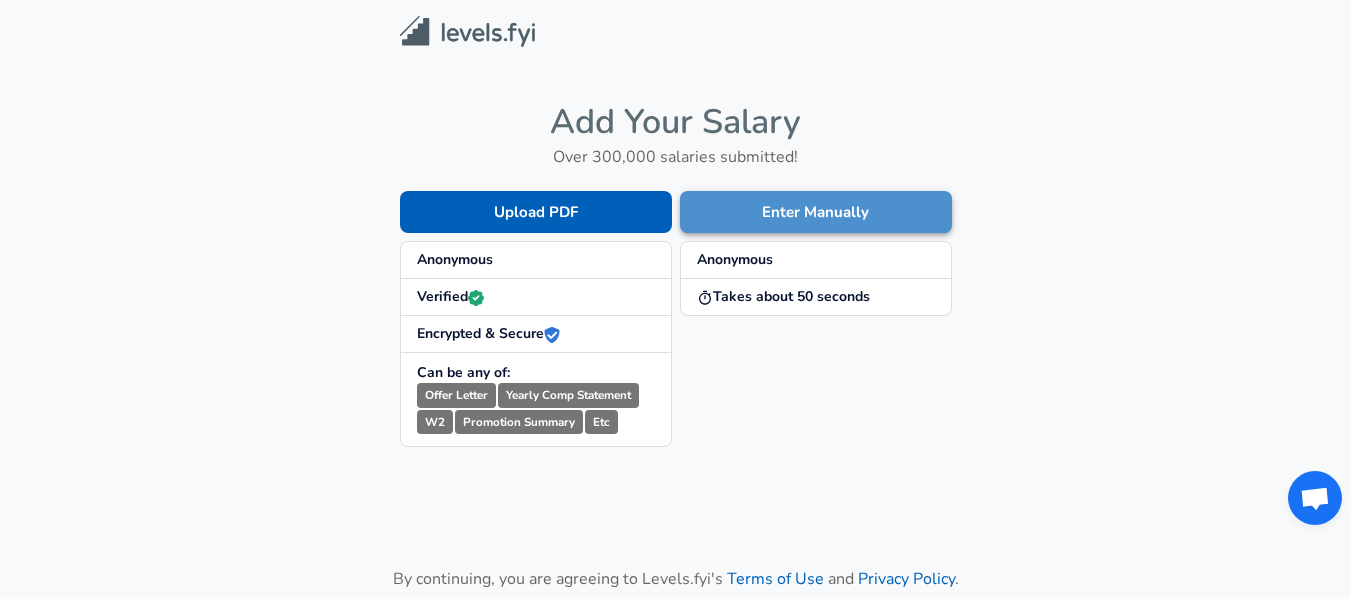 click on "Enter Manually" at bounding box center [816, 212] 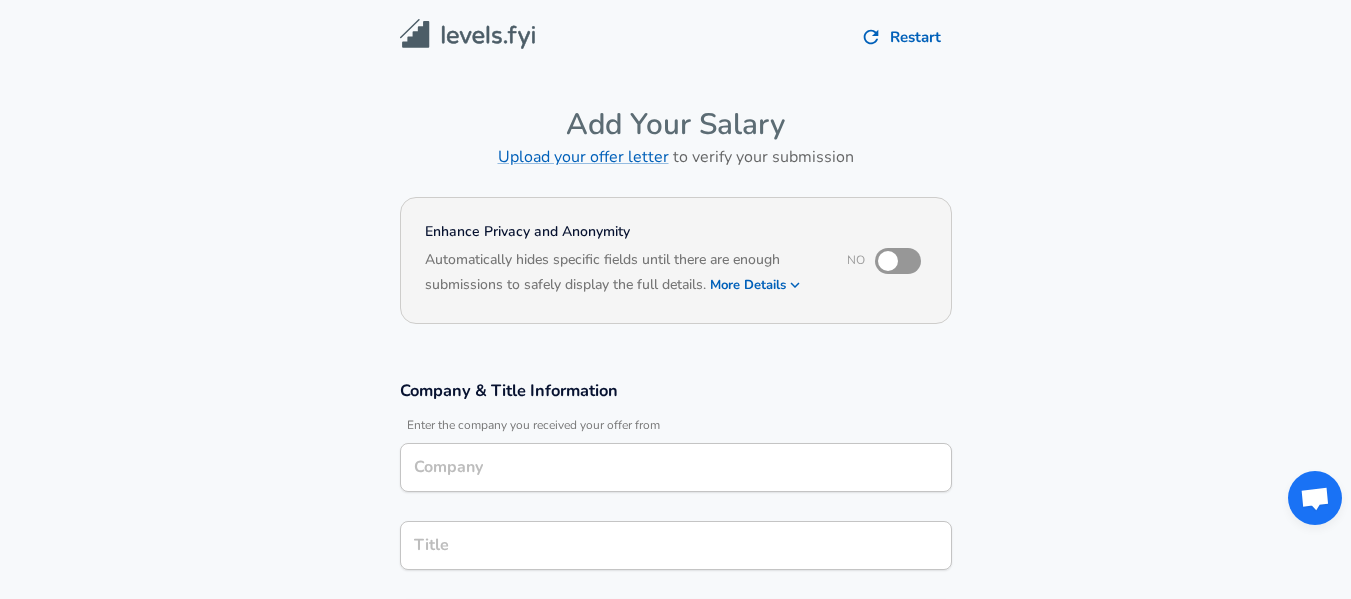 click at bounding box center (888, 261) 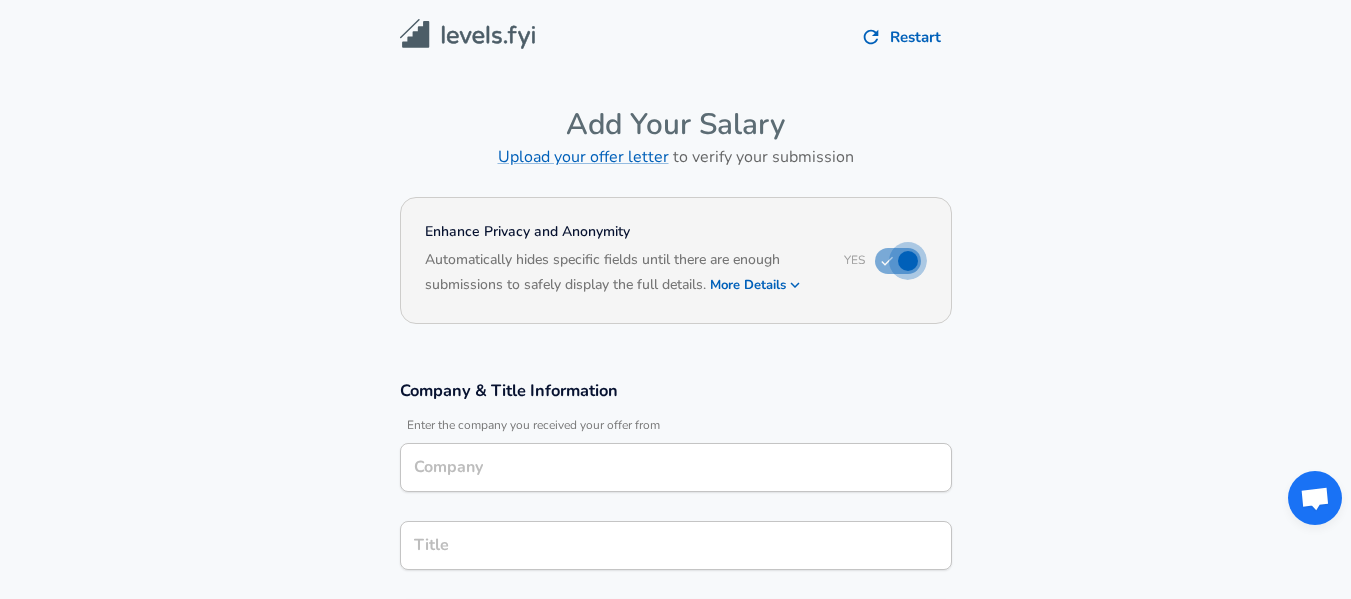 click at bounding box center (908, 261) 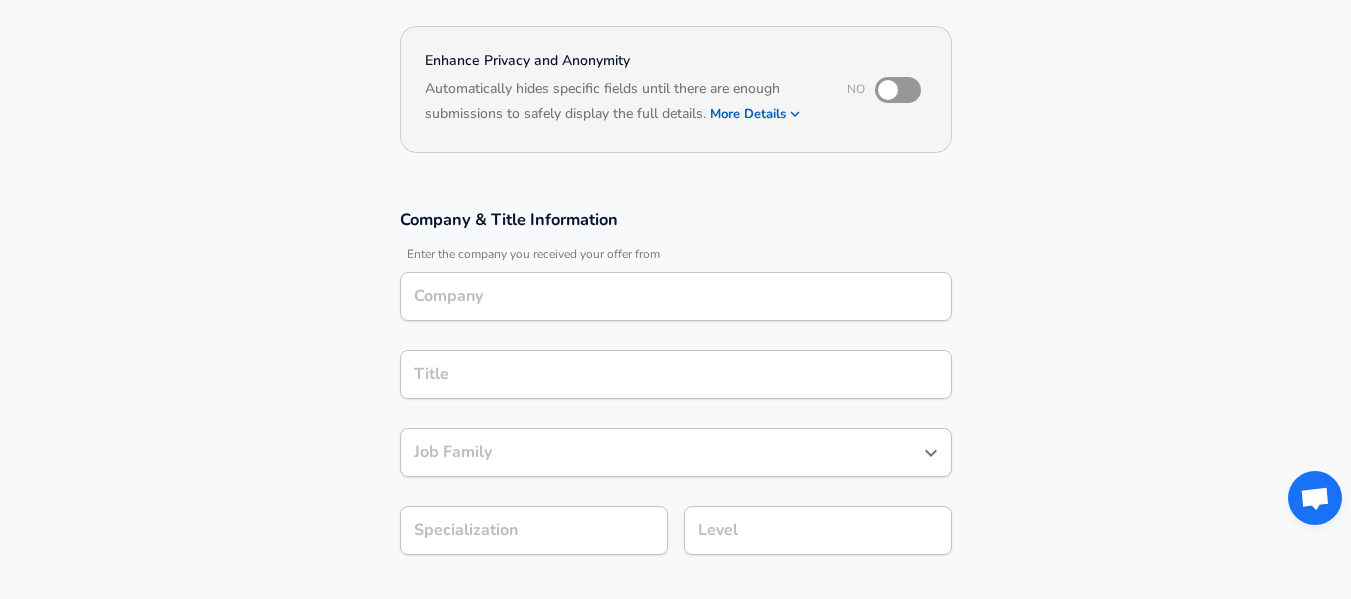 scroll, scrollTop: 300, scrollLeft: 0, axis: vertical 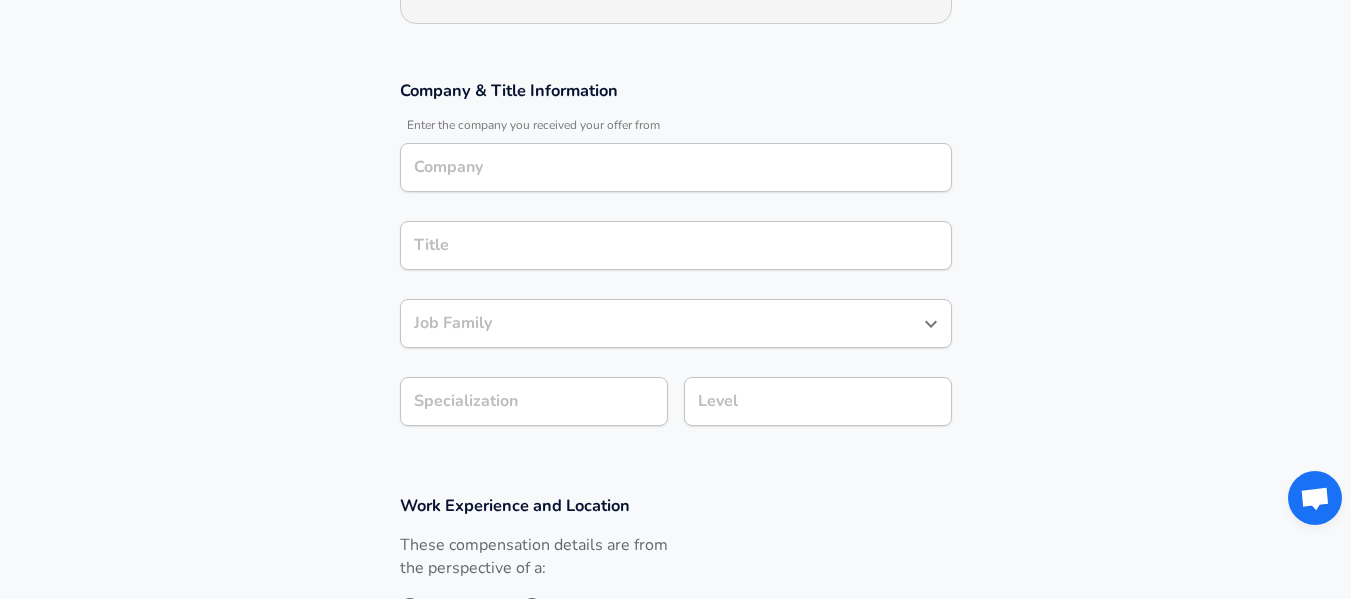 drag, startPoint x: 500, startPoint y: 190, endPoint x: 501, endPoint y: 174, distance: 16.03122 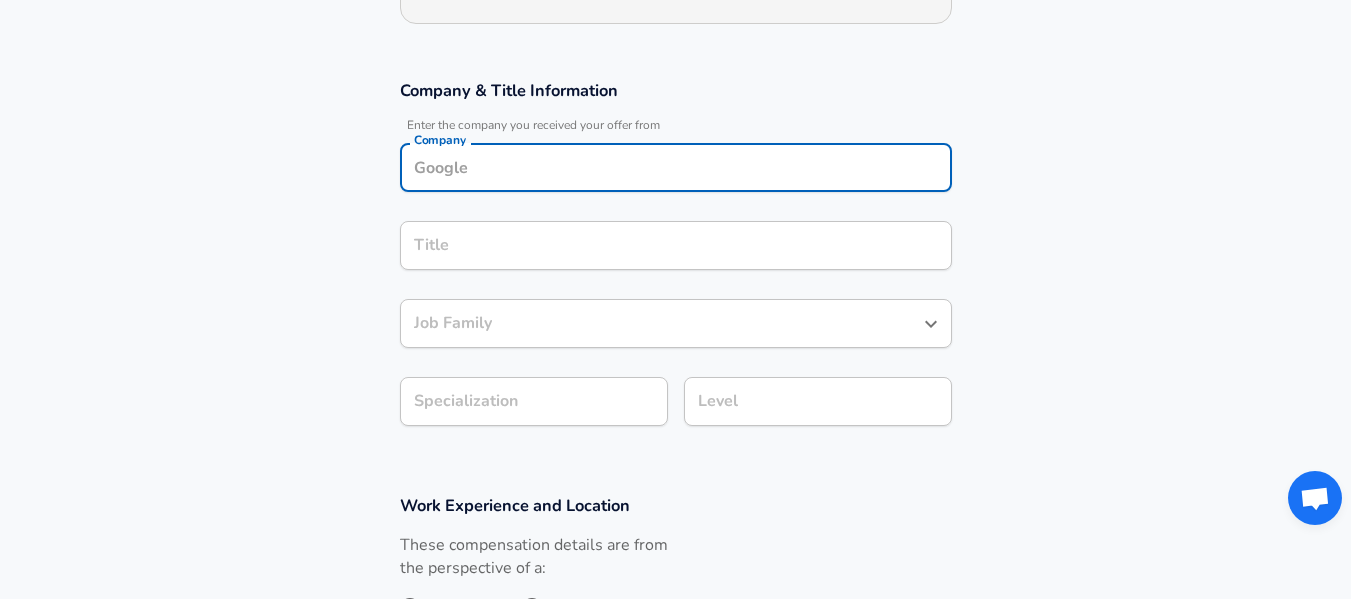 click on "Company" at bounding box center [676, 167] 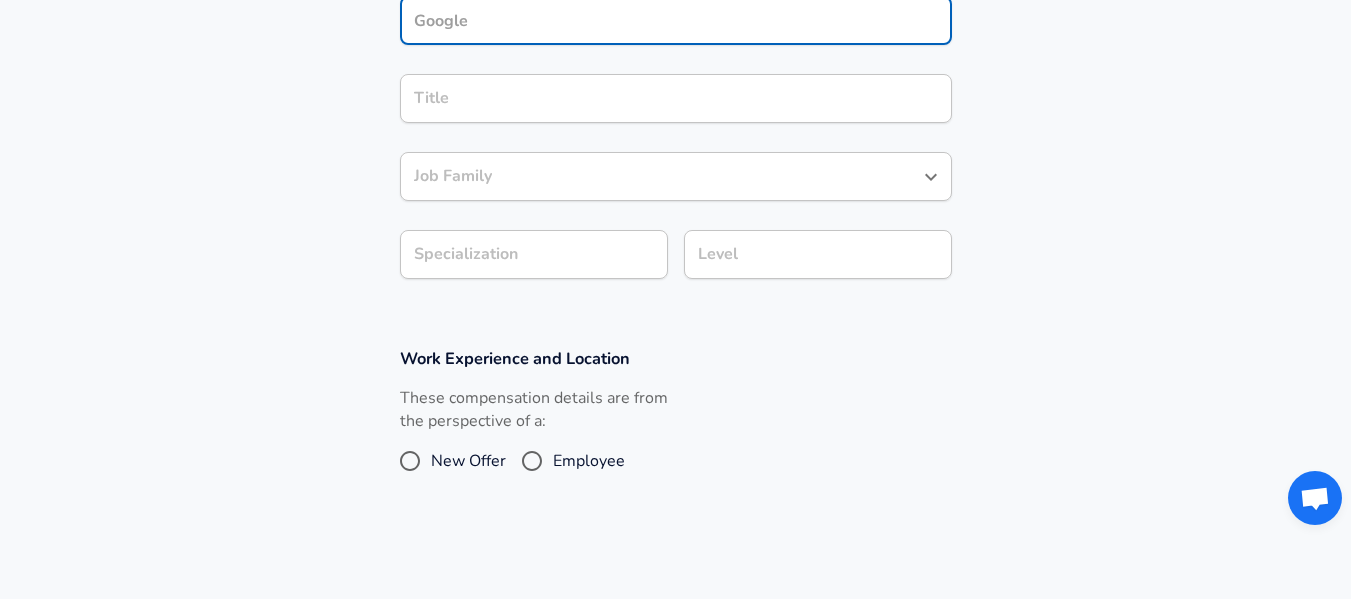 scroll, scrollTop: 400, scrollLeft: 0, axis: vertical 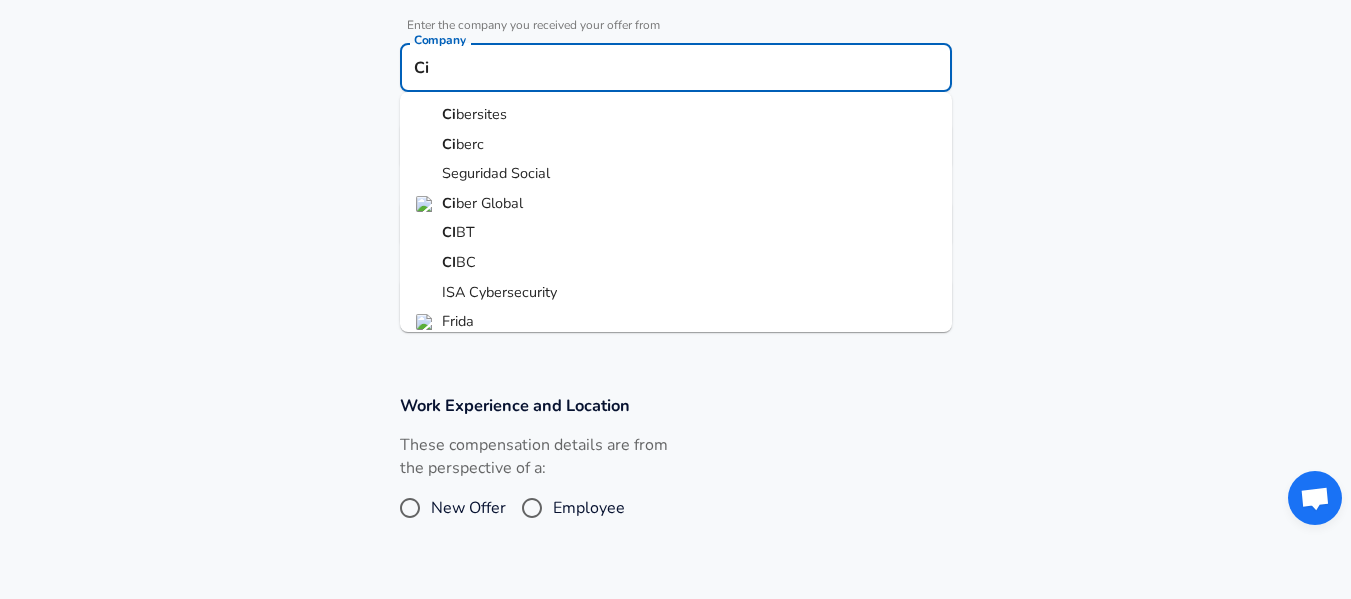 type on "C" 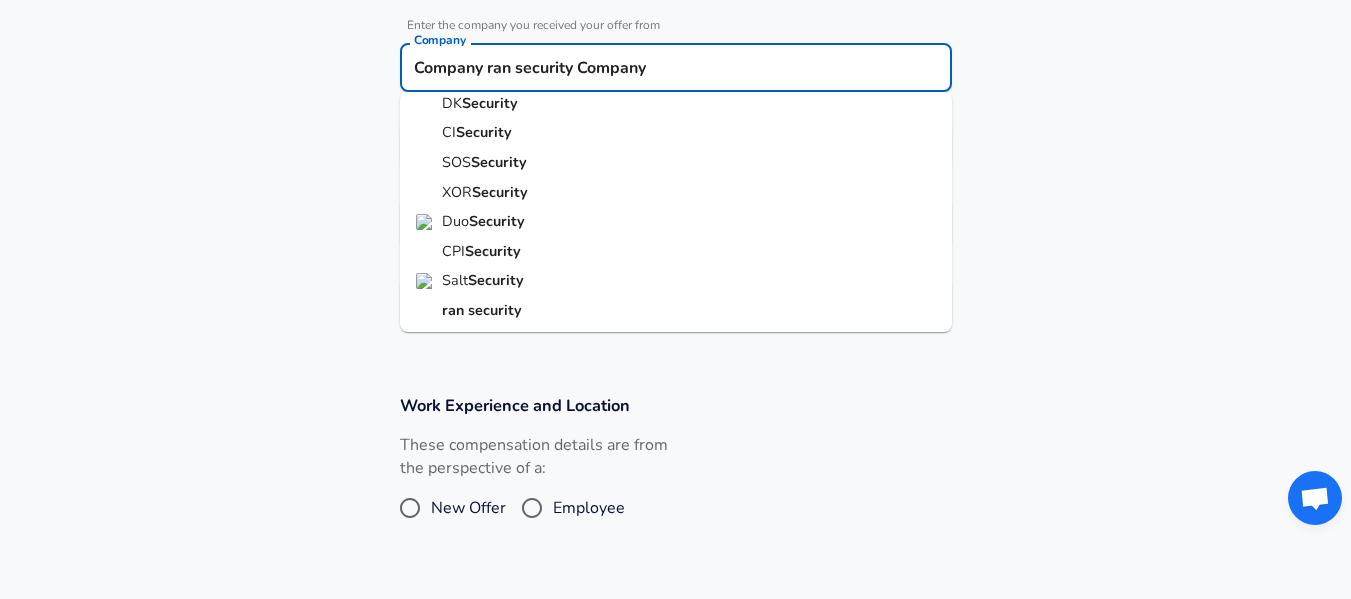 scroll, scrollTop: 102, scrollLeft: 0, axis: vertical 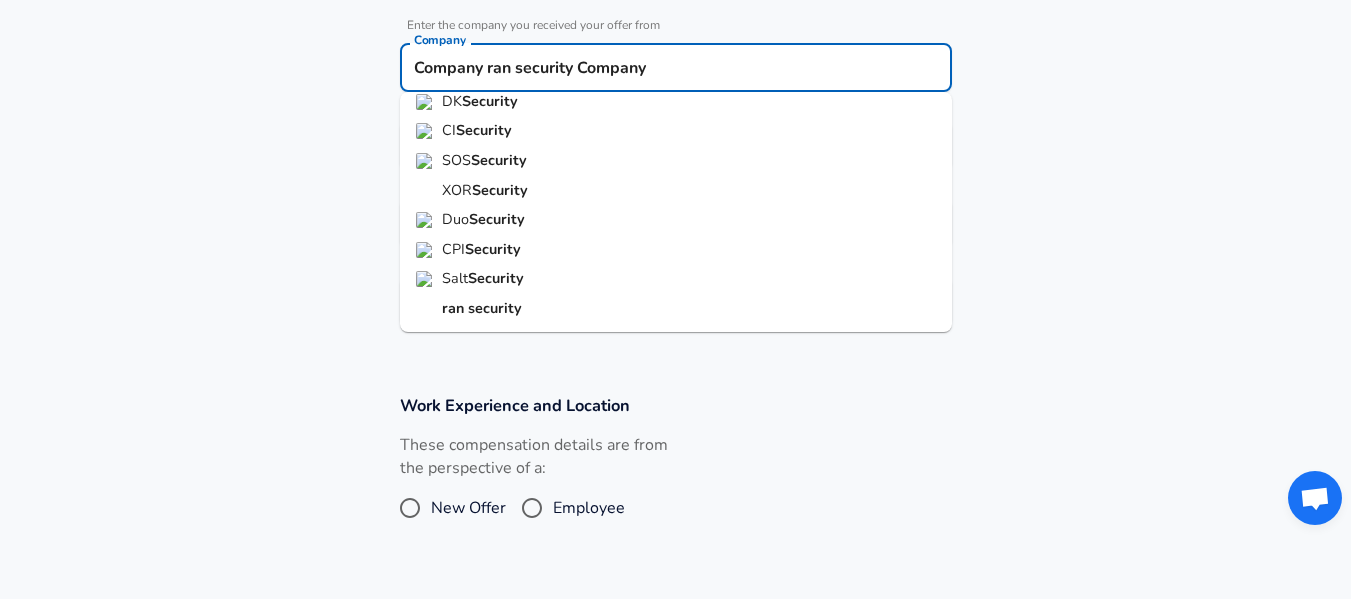 type on "Company ran security Company" 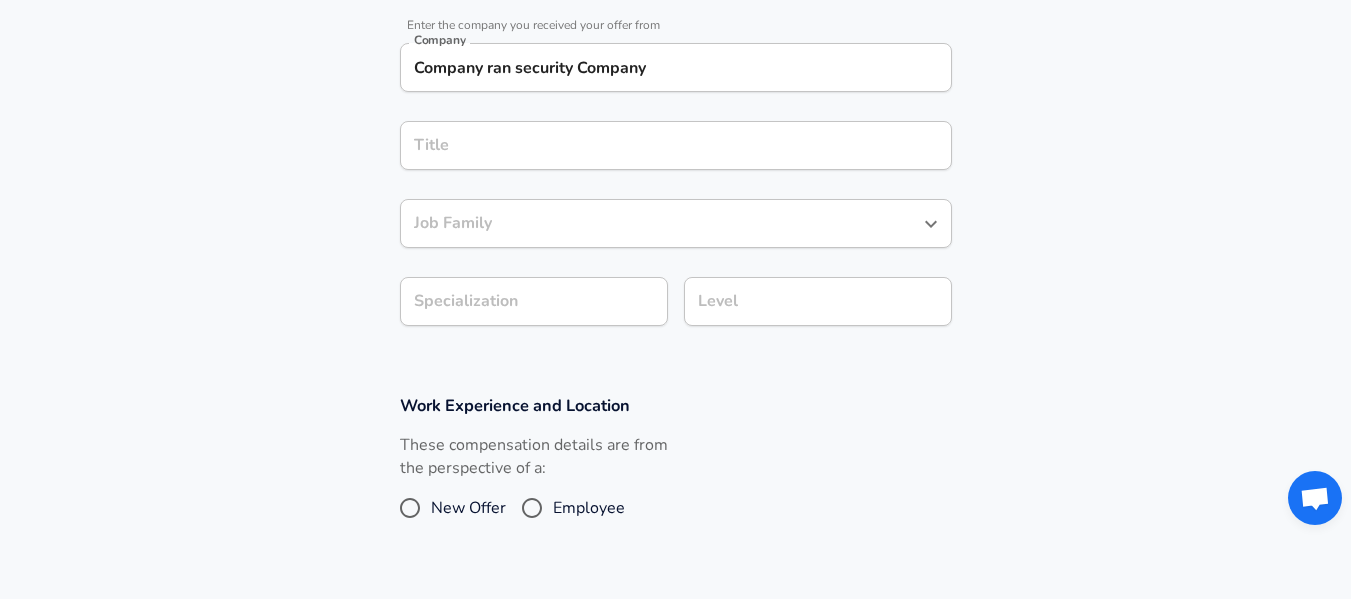 click on "Company & Title Information   Enter the company you received your offer from Company ran security Company   Select the title that closest resembles your official title. This should be similar to the title that was present on your offer letter. Title Marketing Title   Select a job family that best fits your role. If you can't find one, select 'Other' to enter a custom job family Job Family Marketing Operations Job Family Specialization Specialization Level Level Work Experience and Location These compensation details are from the perspective of a: New Offer Employee Submit Salary" at bounding box center (675, 163) 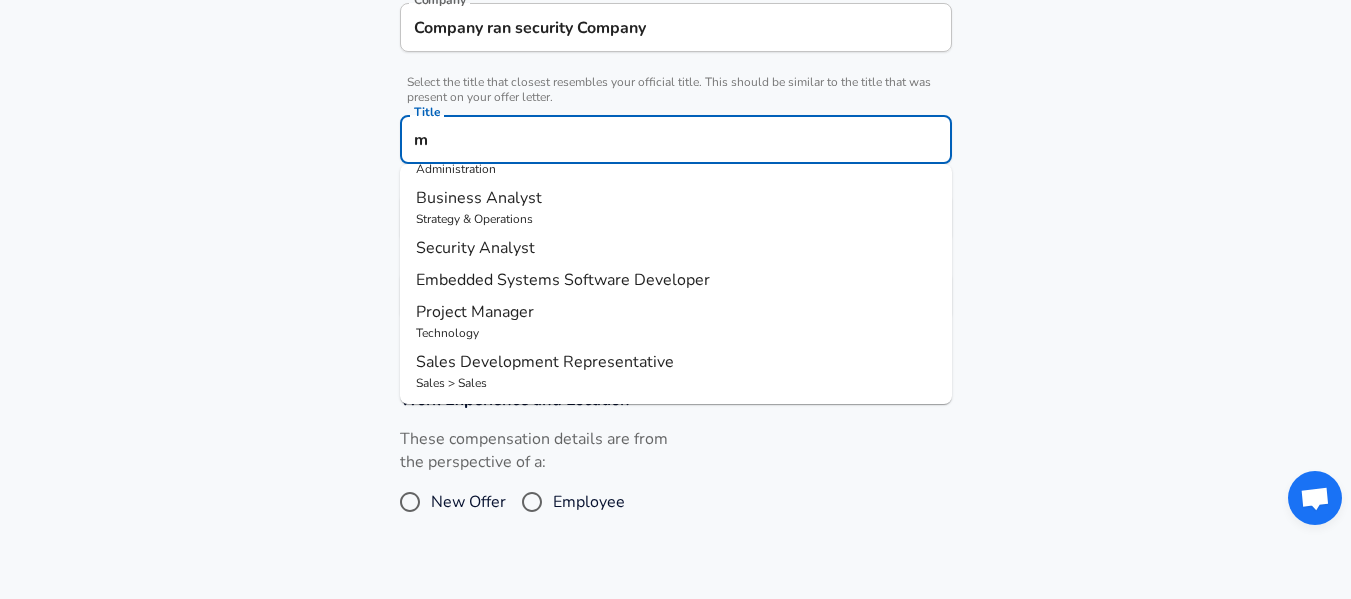 scroll, scrollTop: 0, scrollLeft: 0, axis: both 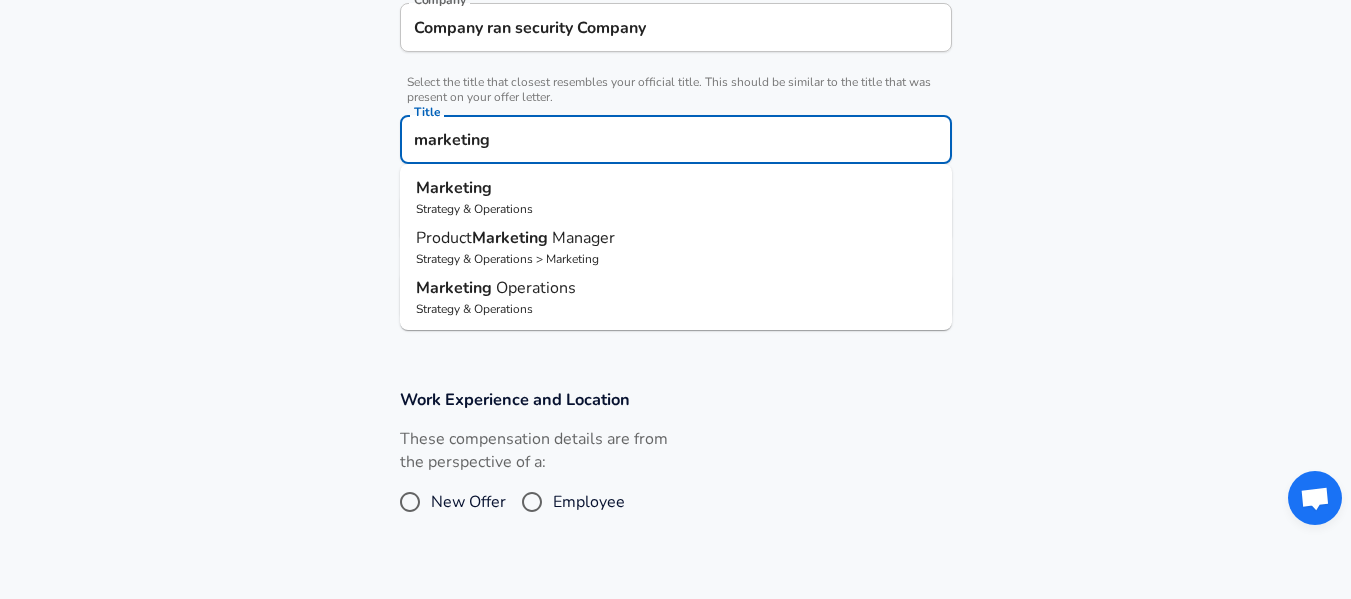 click on "Marketing" at bounding box center (676, 188) 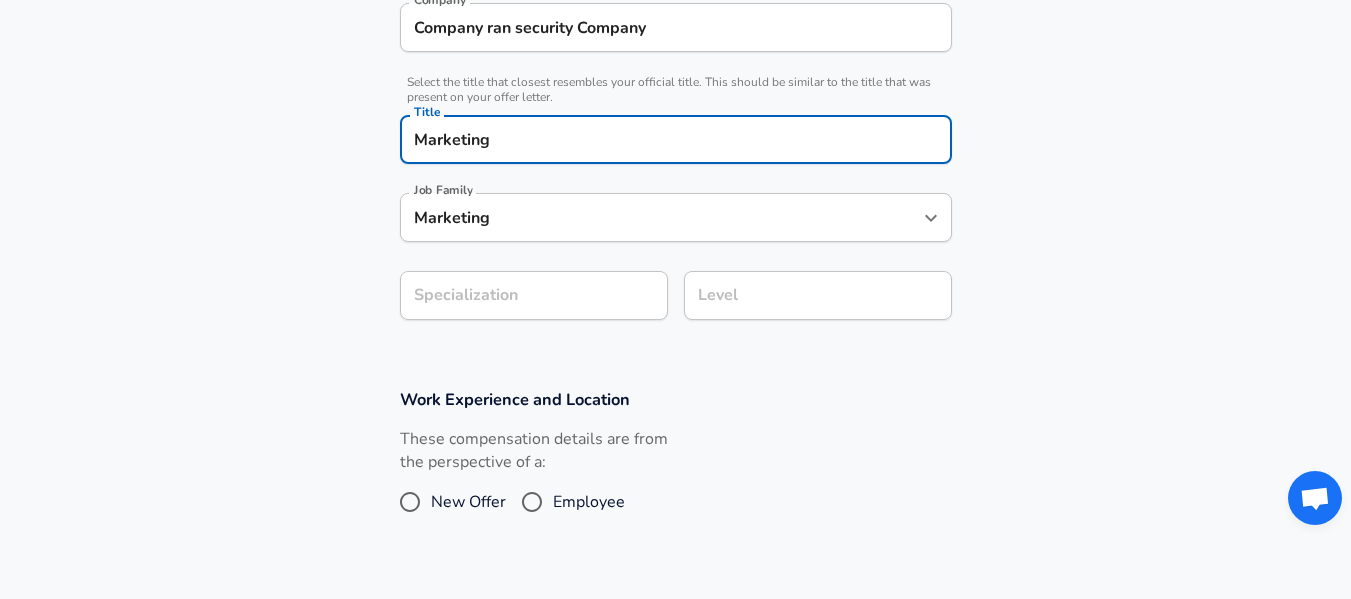 type on "Marketing" 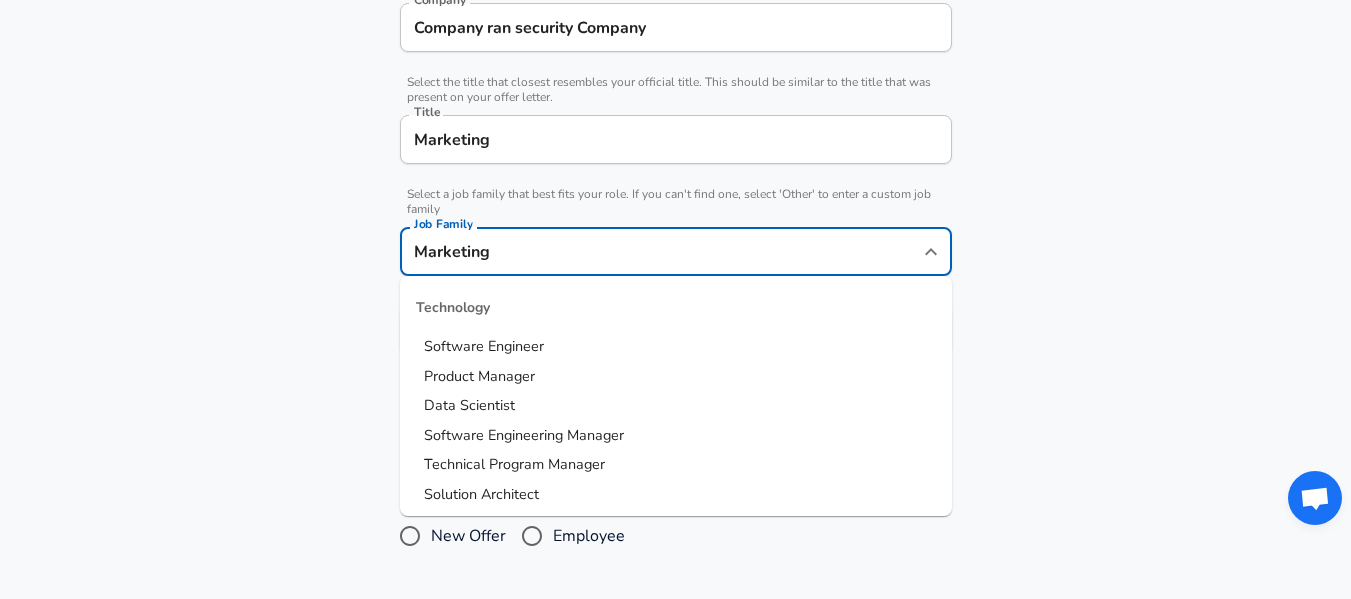 scroll, scrollTop: 480, scrollLeft: 0, axis: vertical 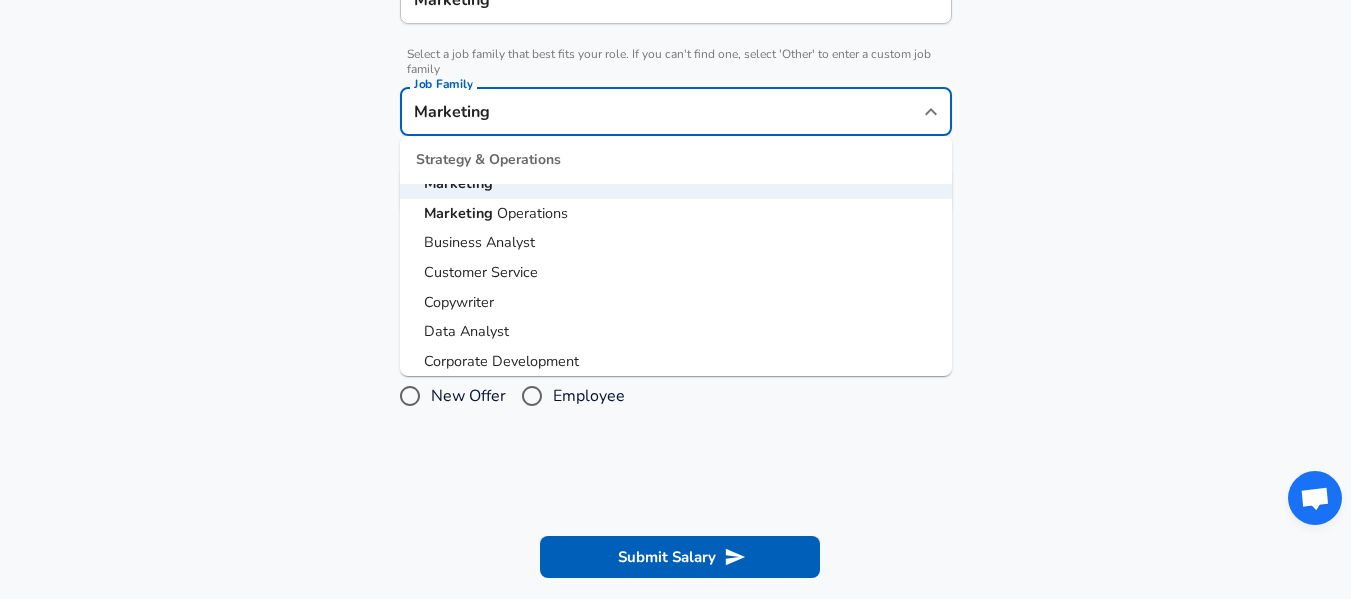 click on "Operations" at bounding box center (532, 213) 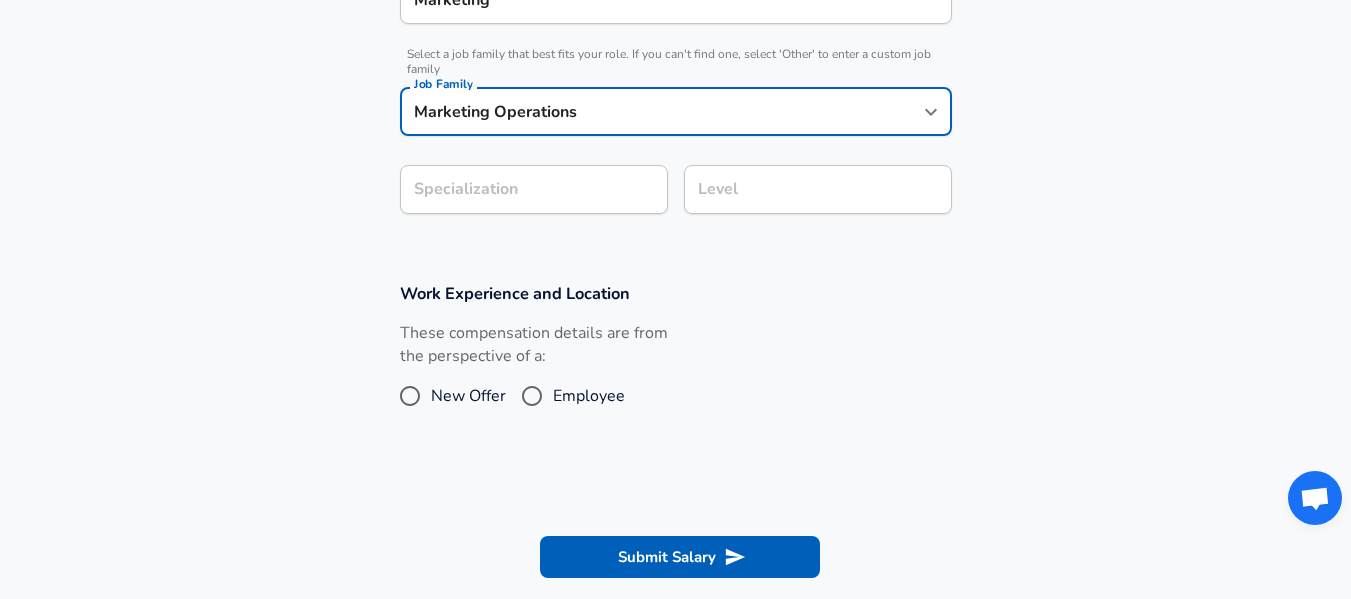click on "Enhance Privacy and Anonymity No Automatically hides specific fields until there are enough submissions to safely display the full details.   More Details Based on your submission and the data points that we have already collected, we will automatically hide and anonymize specific fields if there aren't enough data points to remain sufficiently anonymous. Company & Title Information   Enter the company you received your offer from Company ran security Company   Select the title that closest resembles your official title. This should be similar to the title that was present on your offer letter. Title Marketing Title   Select a job family that best fits your role. If you can't find one, select 'Other' to enter a custom job family Job Family Marketing Operations Job Family Specialization Specialization Level Level Work Experience and Location These compensation details are from the perspective of a: New Offer Employee Submit Salary" at bounding box center [675, 110] 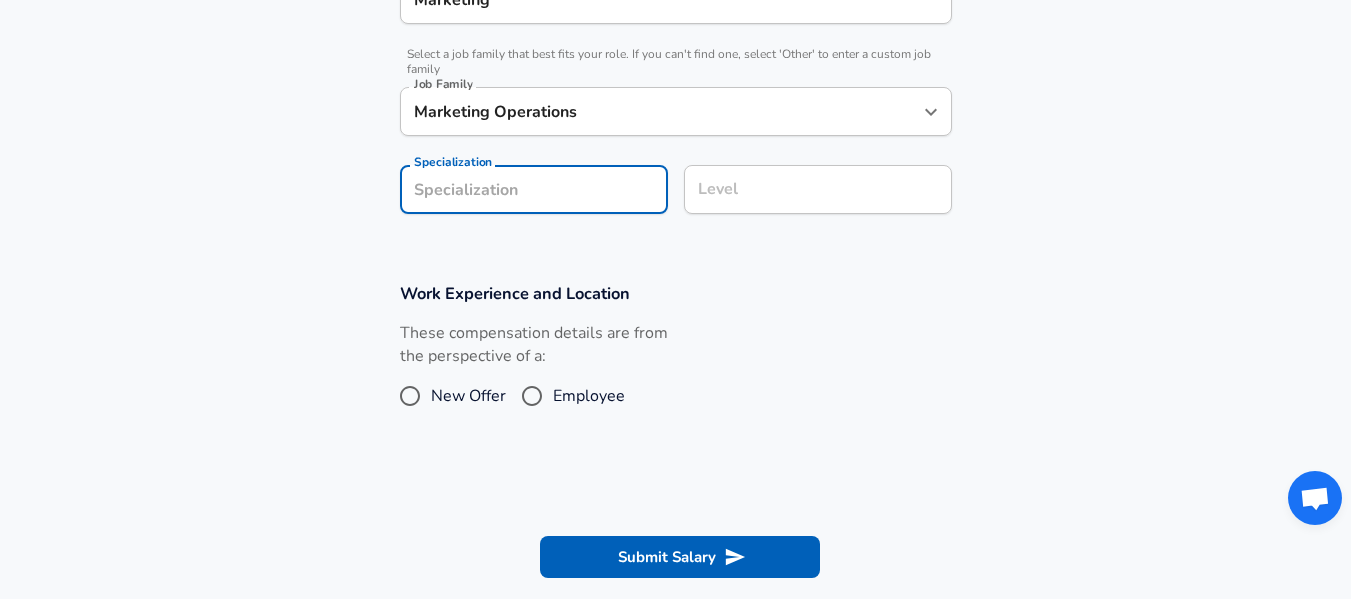 scroll, scrollTop: 640, scrollLeft: 0, axis: vertical 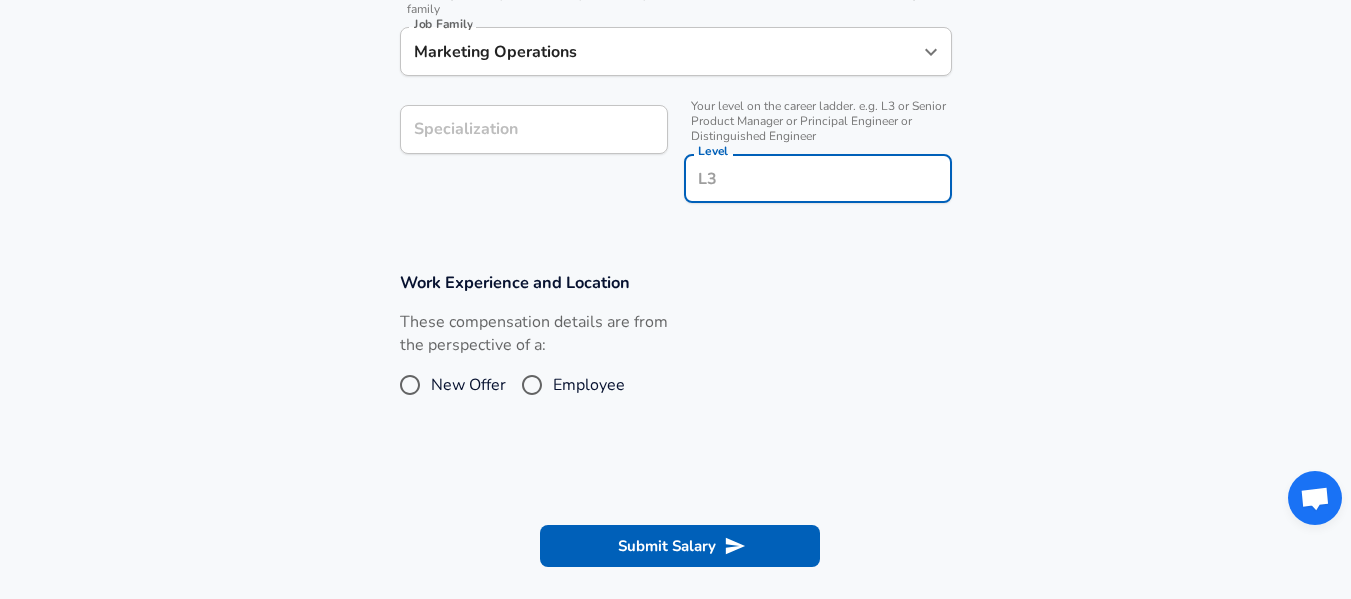 click on "Level" at bounding box center (818, 178) 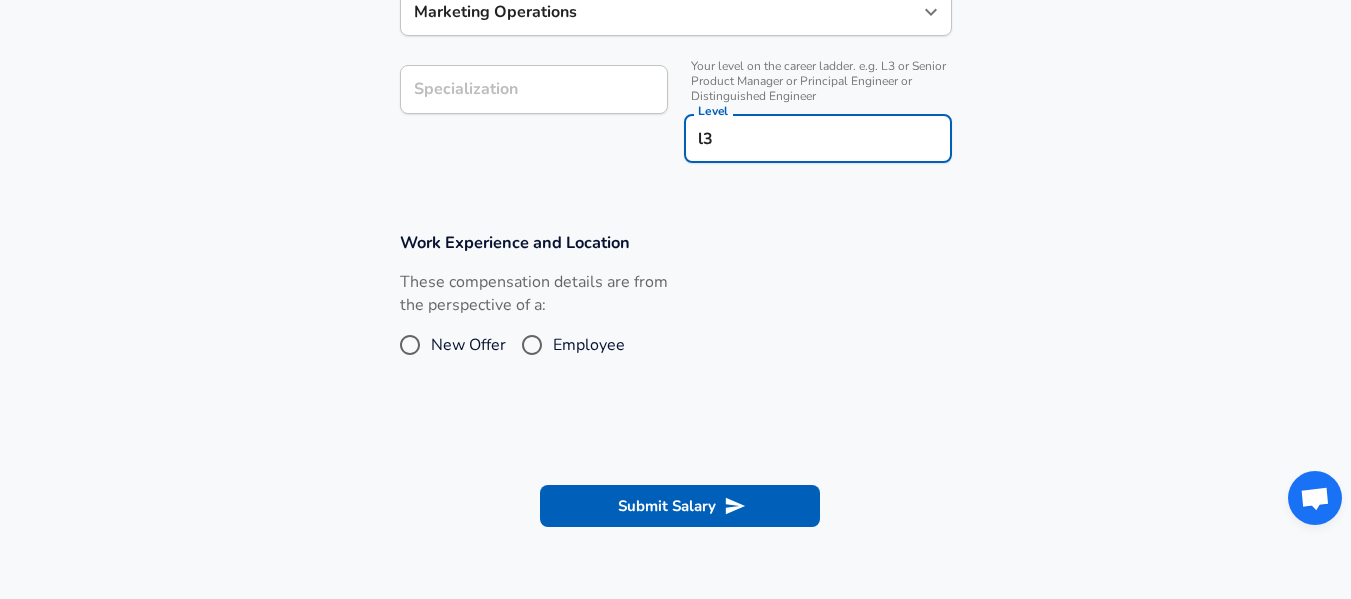 type on "l3" 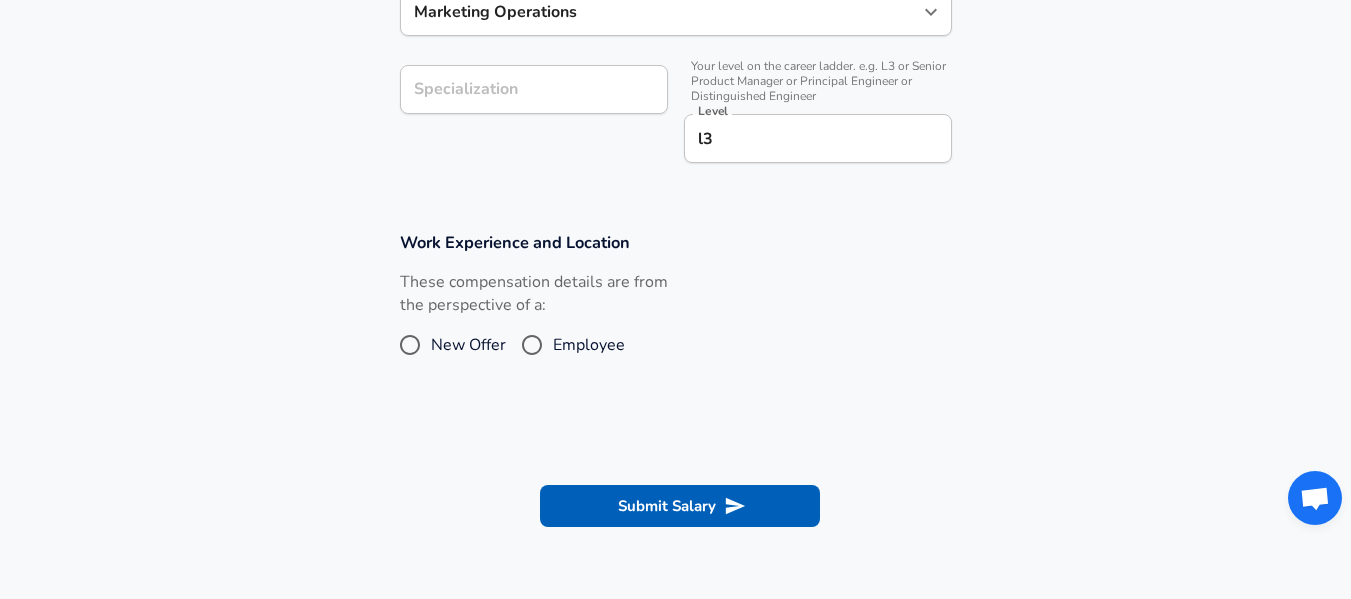 click on "Work Experience and Location These compensation details are from the perspective of a: New Offer Employee" at bounding box center (675, 308) 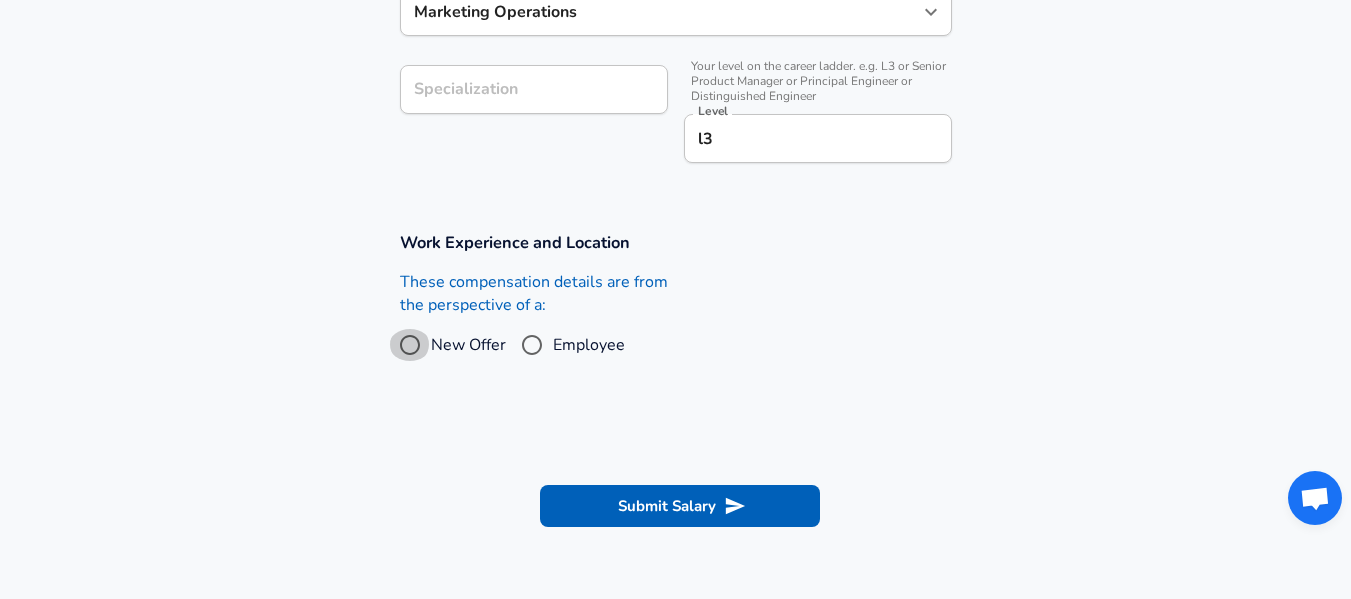 click on "New Offer" at bounding box center [410, 345] 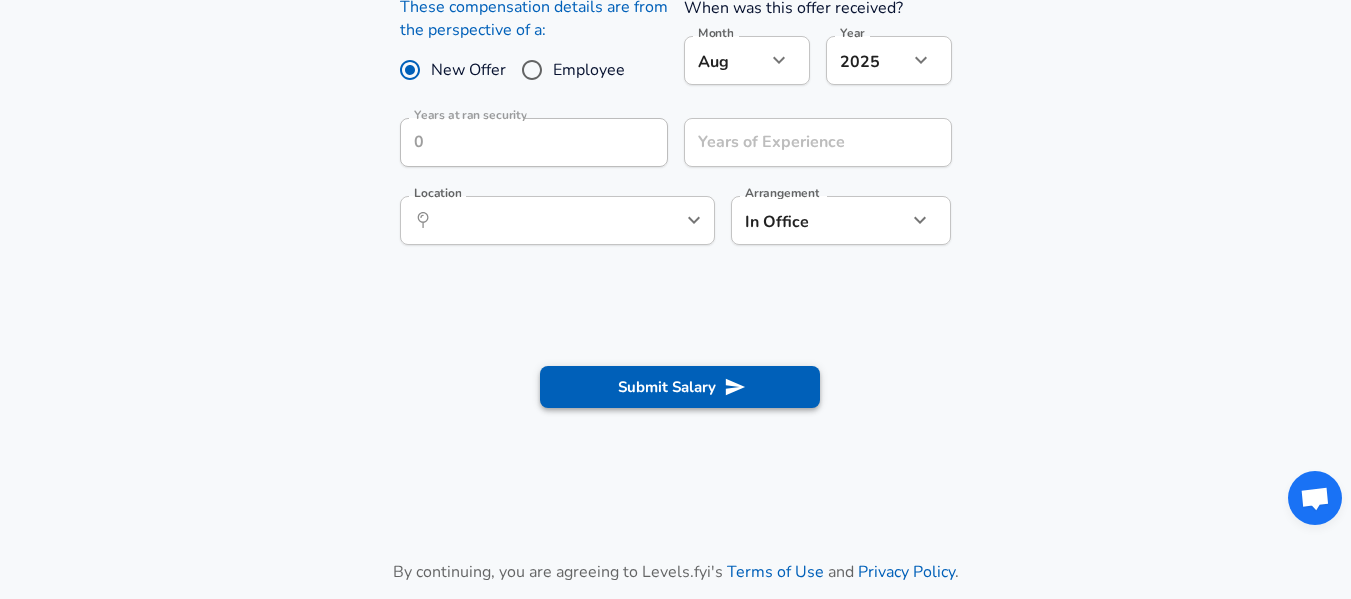 scroll, scrollTop: 880, scrollLeft: 0, axis: vertical 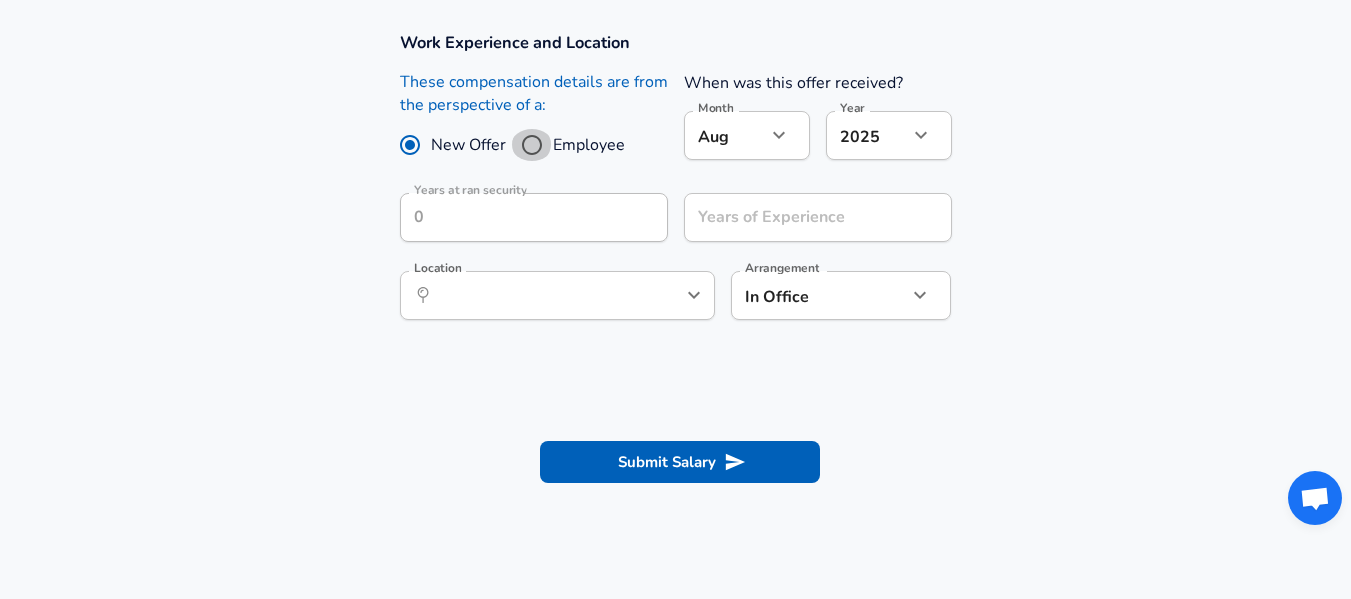 click on "Employee" at bounding box center (532, 145) 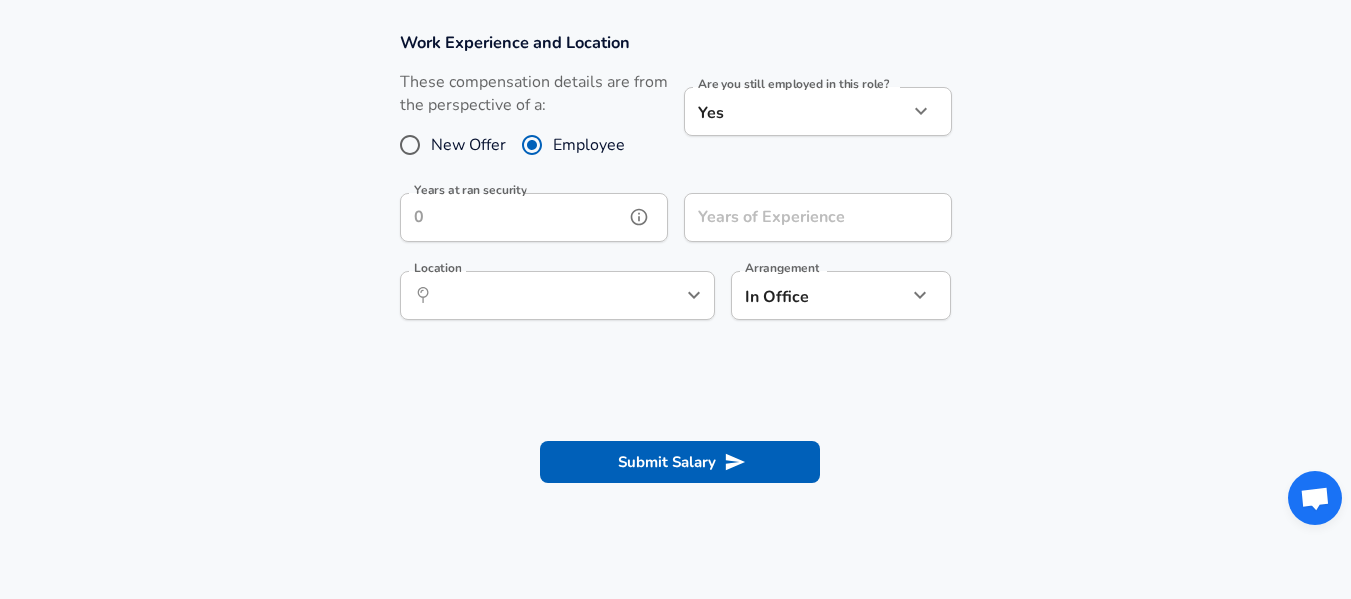 click on "Years at ran security" at bounding box center [512, 217] 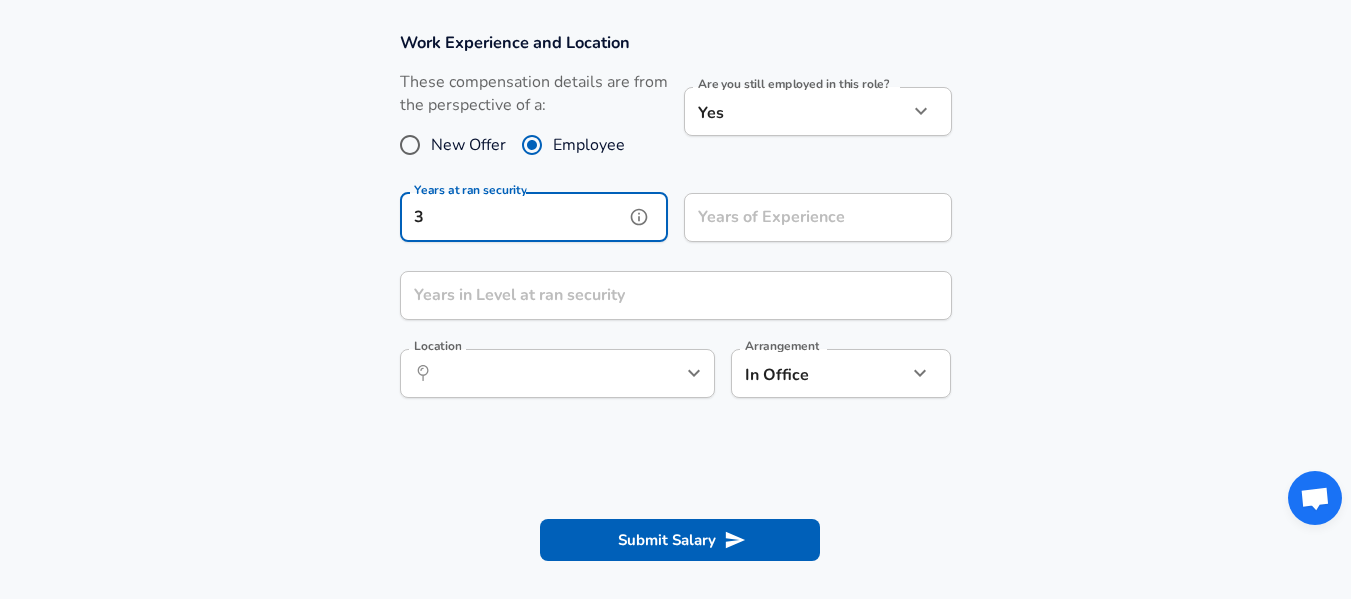 type on "3" 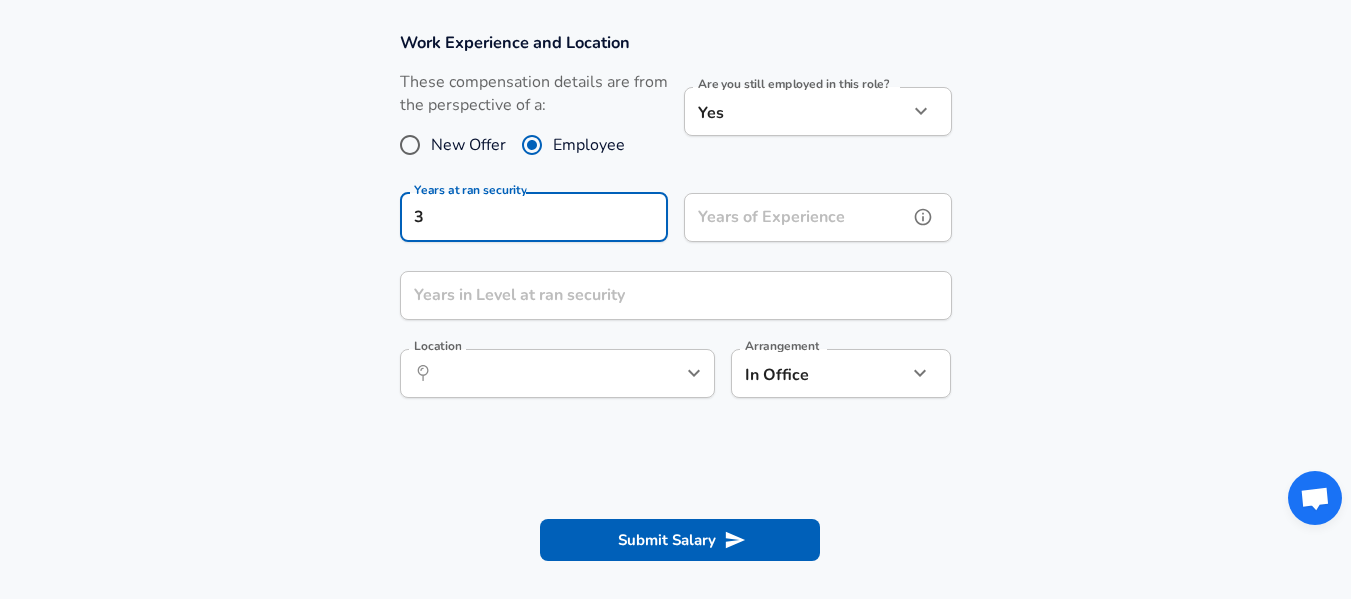 click on "Years of Experience Years of Experience" at bounding box center [818, 220] 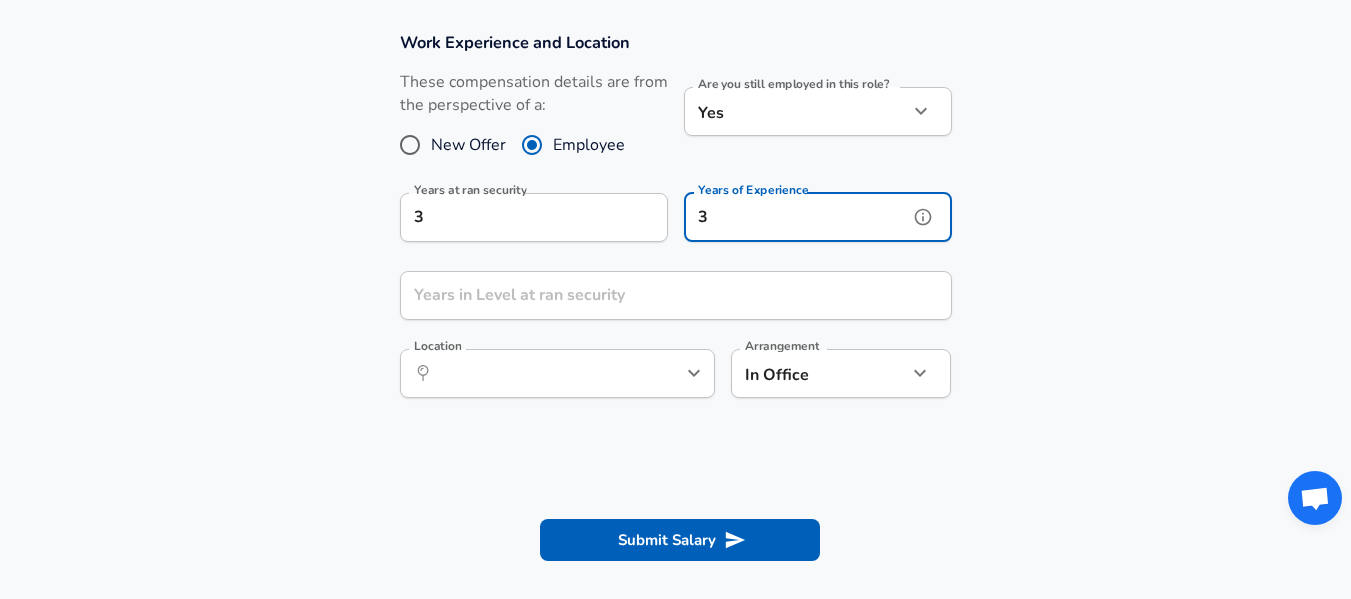type on "3" 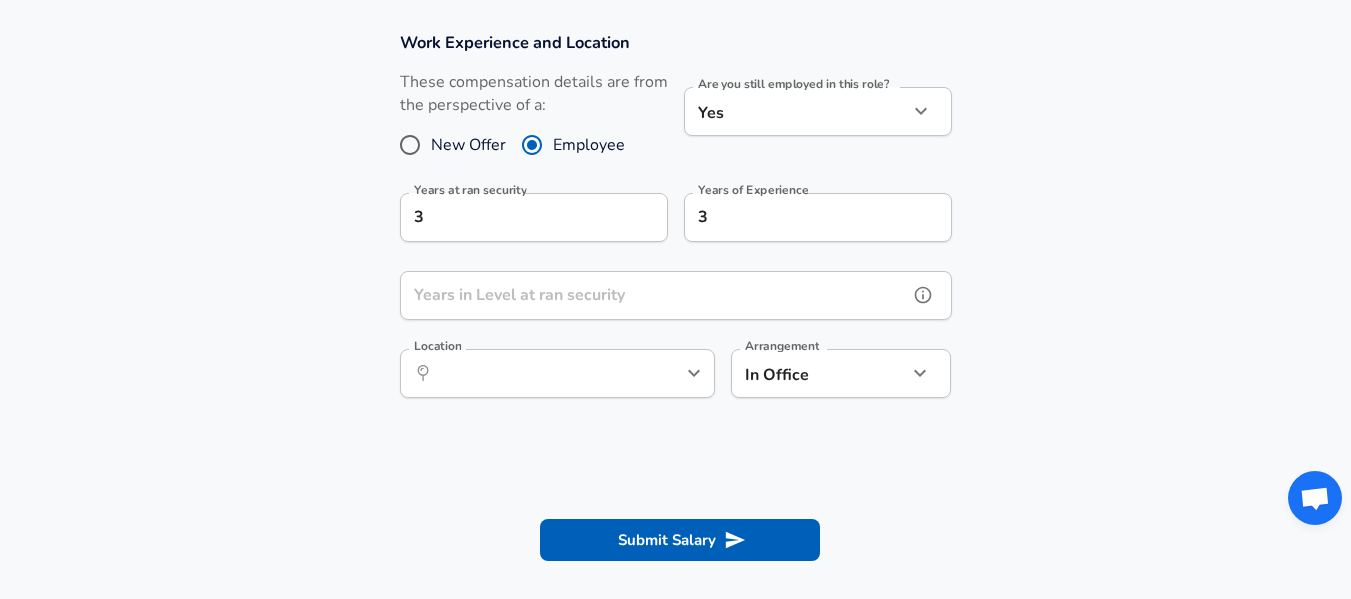 click on "Years in Level at ran security" at bounding box center (654, 295) 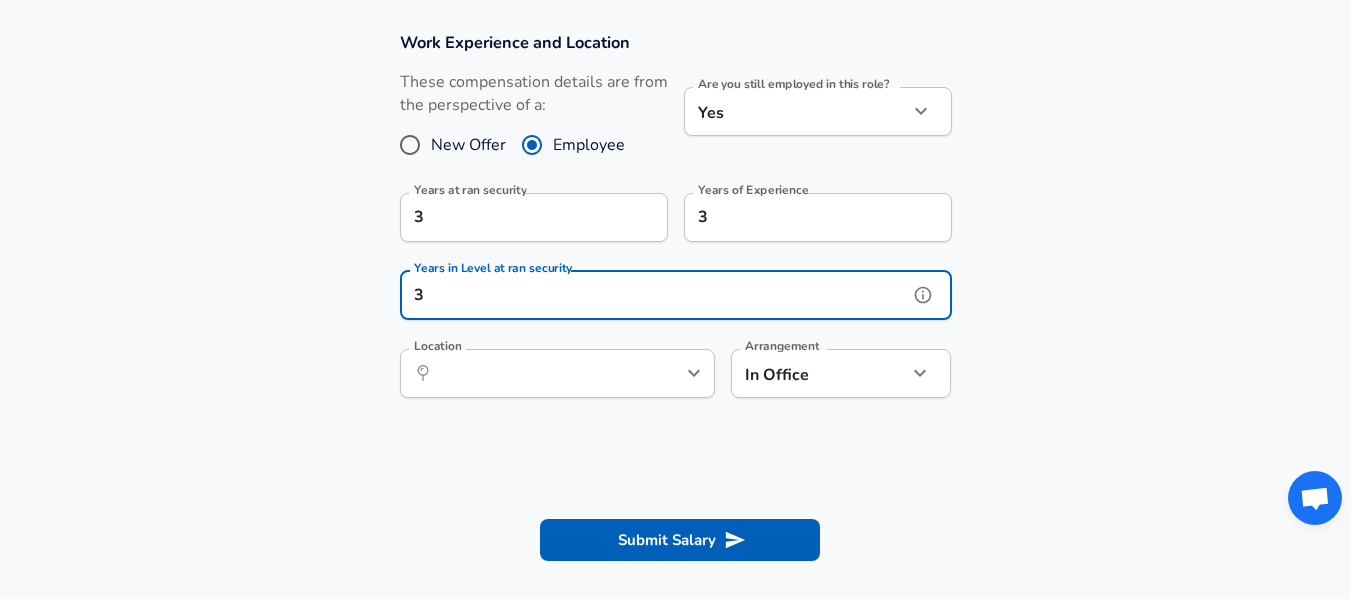 click on "Location ​ Location" at bounding box center [557, 376] 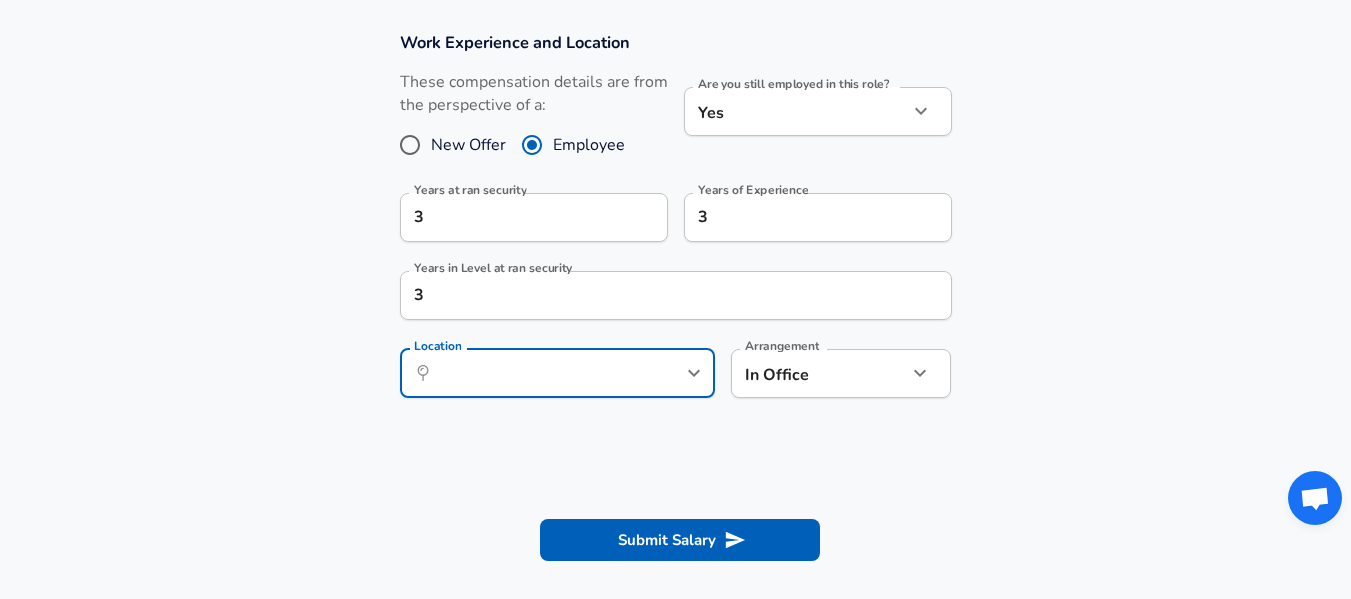 click on "Restart Add Your Salary Upload your offer letter   to verify your submission Enhance Privacy and Anonymity No Automatically hides specific fields until there are enough submissions to safely display the full details.   More Details Based on your submission and the data points that we have already collected, we will automatically hide and anonymize specific fields if there aren't enough data points to remain sufficiently anonymous. Company & Title Information   Enter the company you received your offer from Company ran security Company   Select the title that closest resembles your official title. This should be similar to the title that was present on your offer letter. Title Marketing Title   Select a job family that best fits your role. If you can't find one, select 'Other' to enter a custom job family Job Family Marketing Operations Job Family Specialization Specialization   Your level on the career ladder. e.g. L3 or Senior Product Manager or Principal Engineer or Distinguished Engineer Level l3 Level Yes" at bounding box center [675, -581] 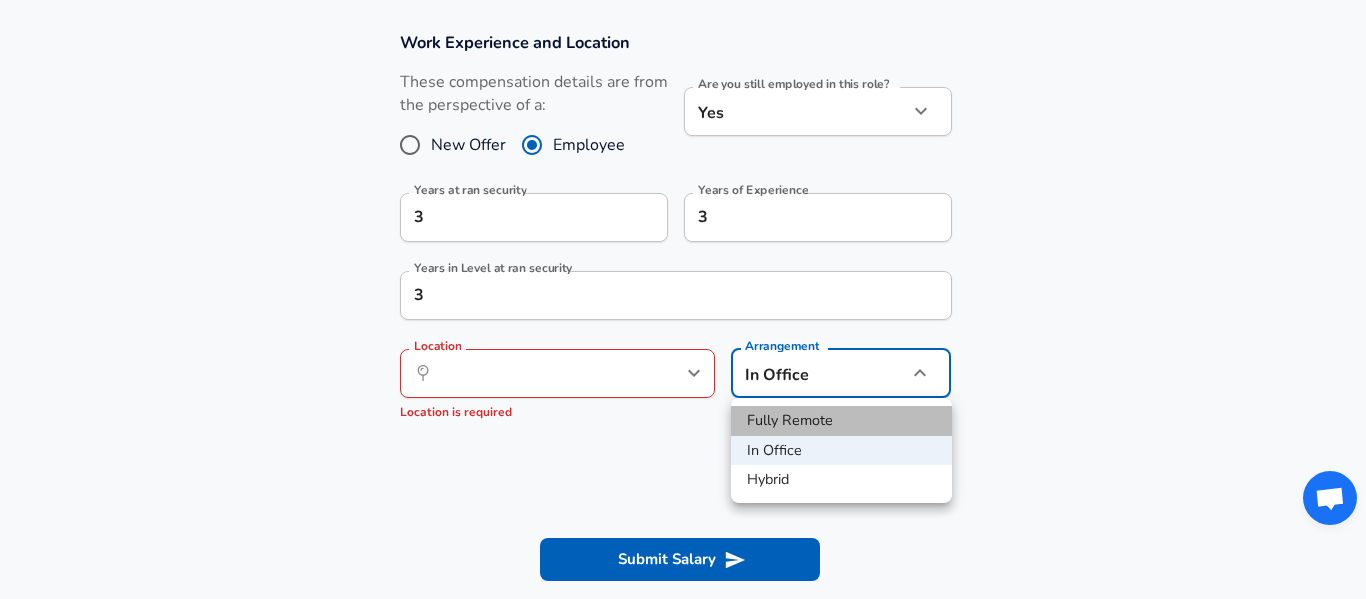 click on "Fully Remote" at bounding box center (841, 421) 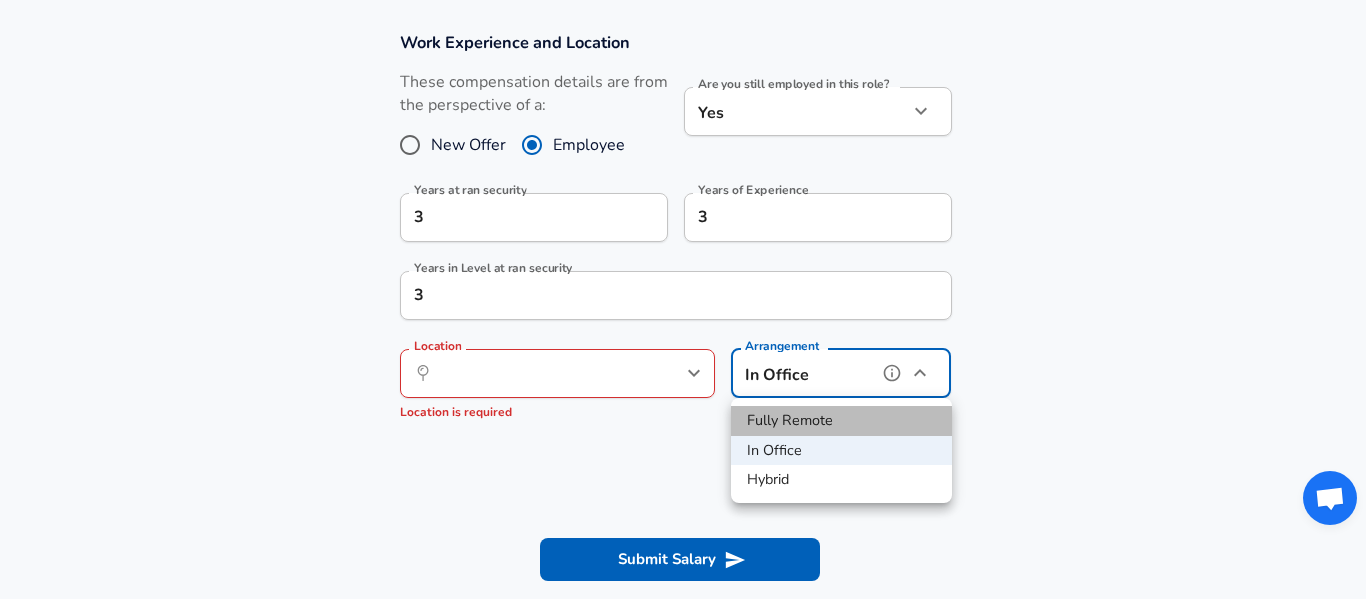type on "remote" 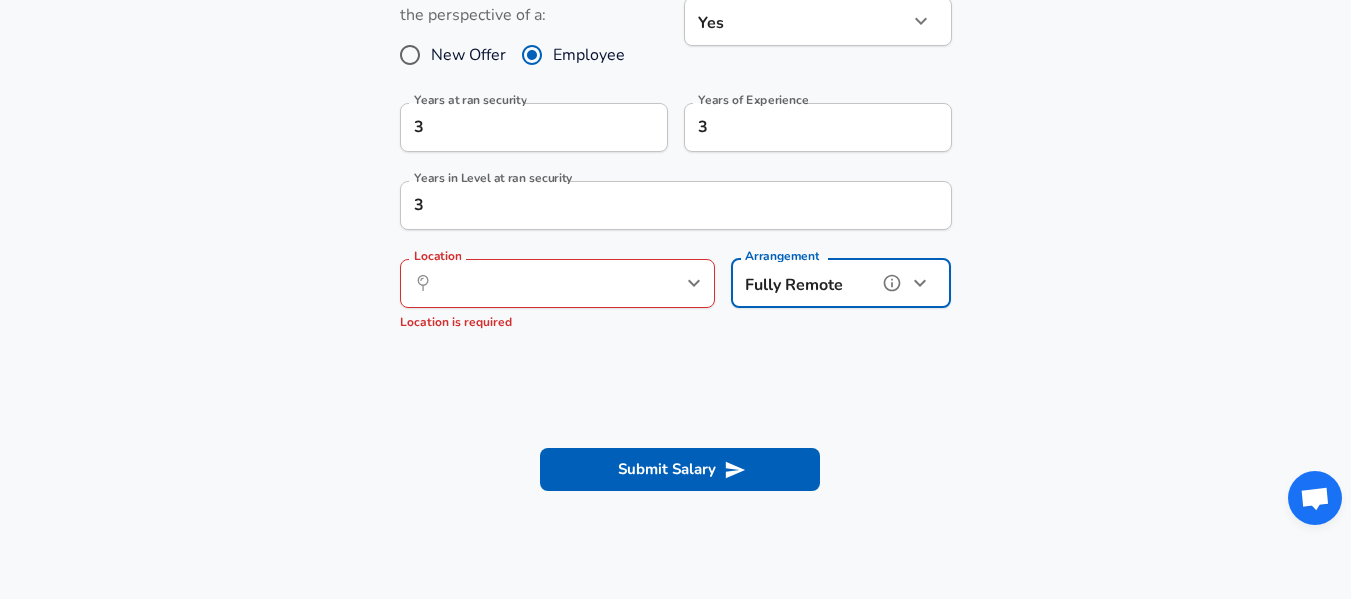 scroll, scrollTop: 1080, scrollLeft: 0, axis: vertical 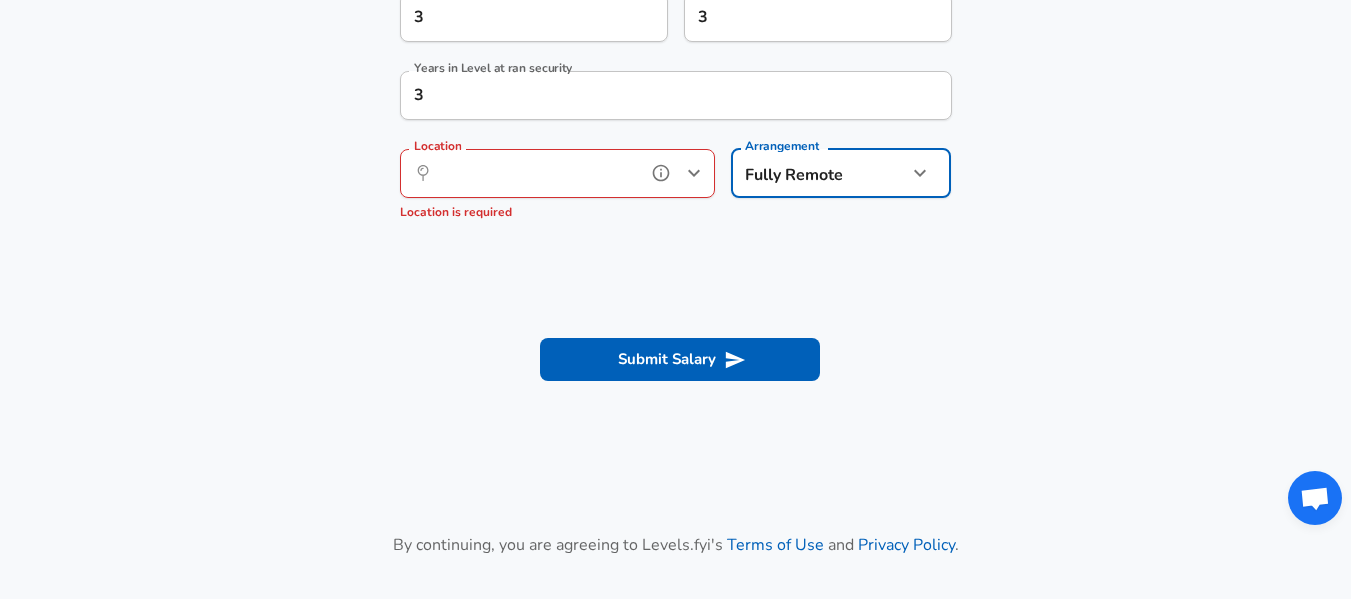 click on "Location" at bounding box center (535, 173) 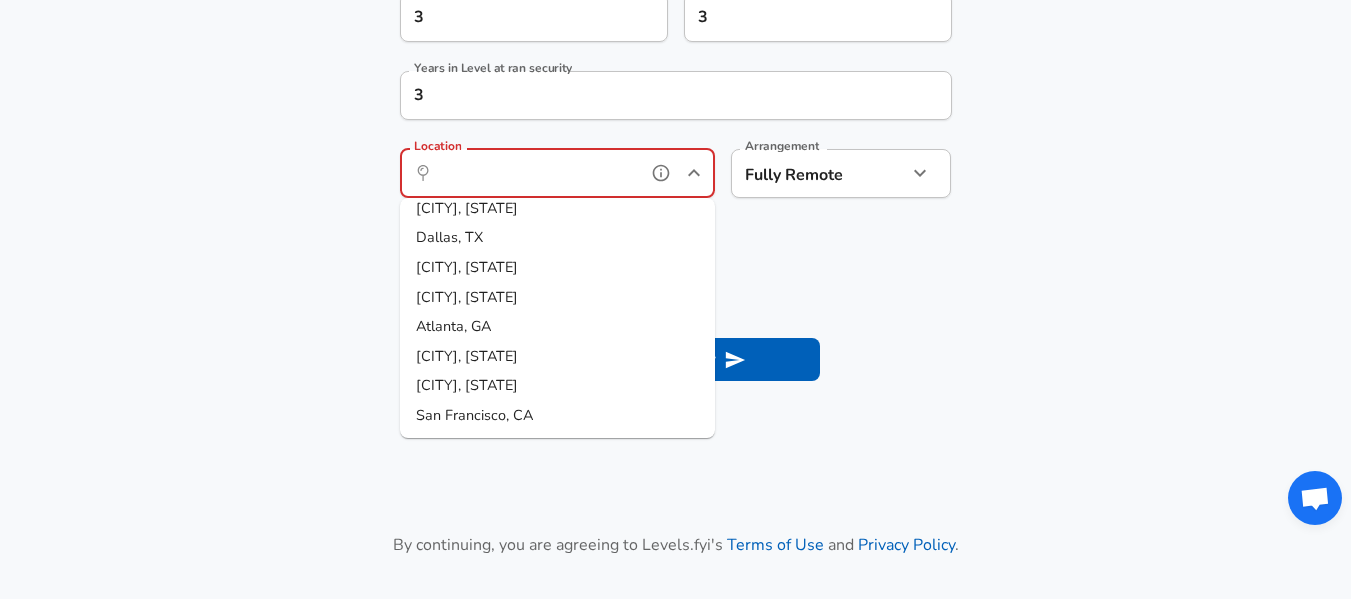 scroll, scrollTop: 102, scrollLeft: 0, axis: vertical 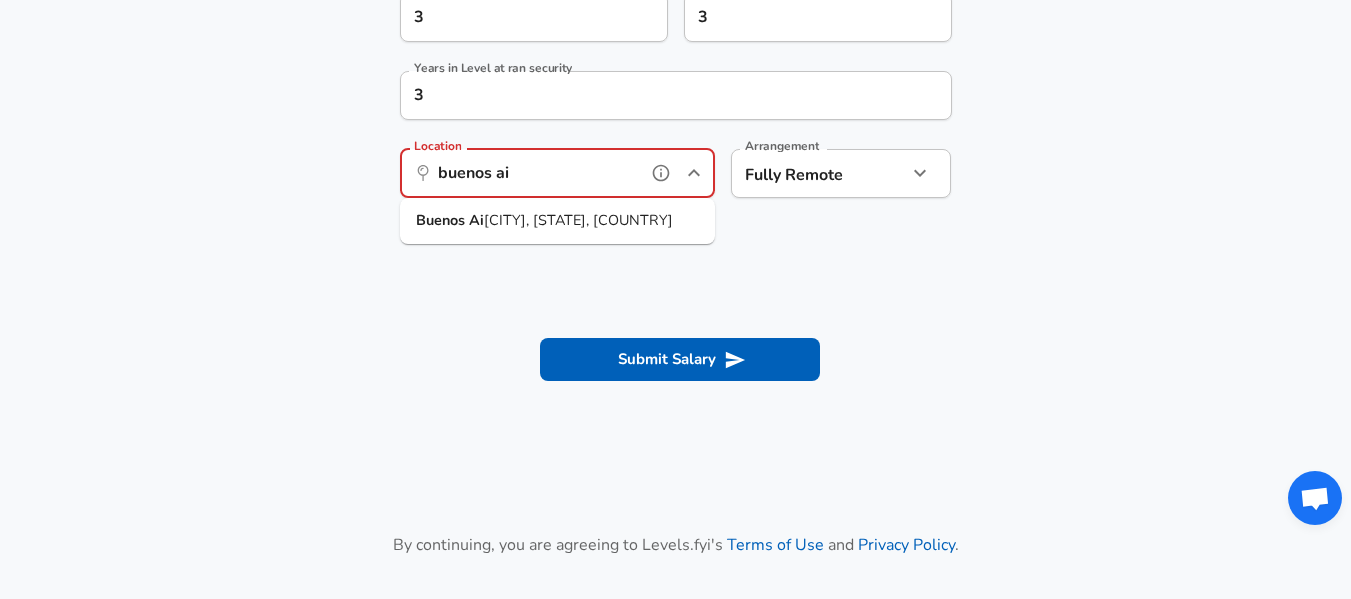 click on "[CITY], [STATE], [COUNTRY]" at bounding box center (578, 220) 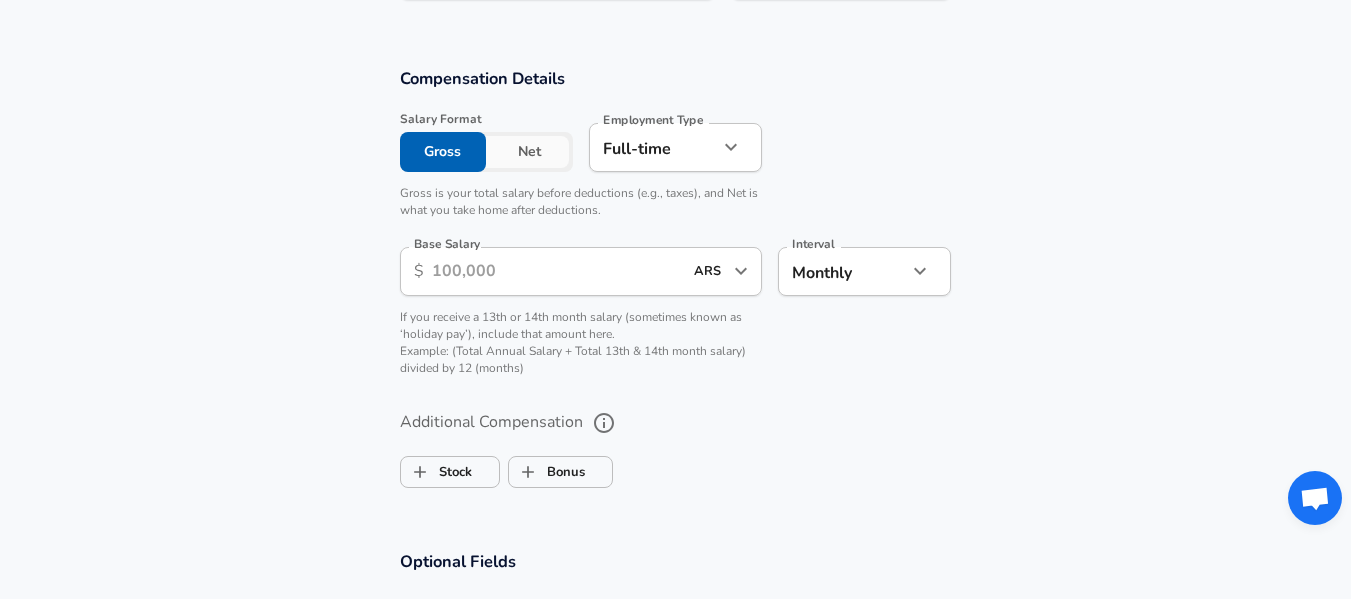scroll, scrollTop: 1280, scrollLeft: 0, axis: vertical 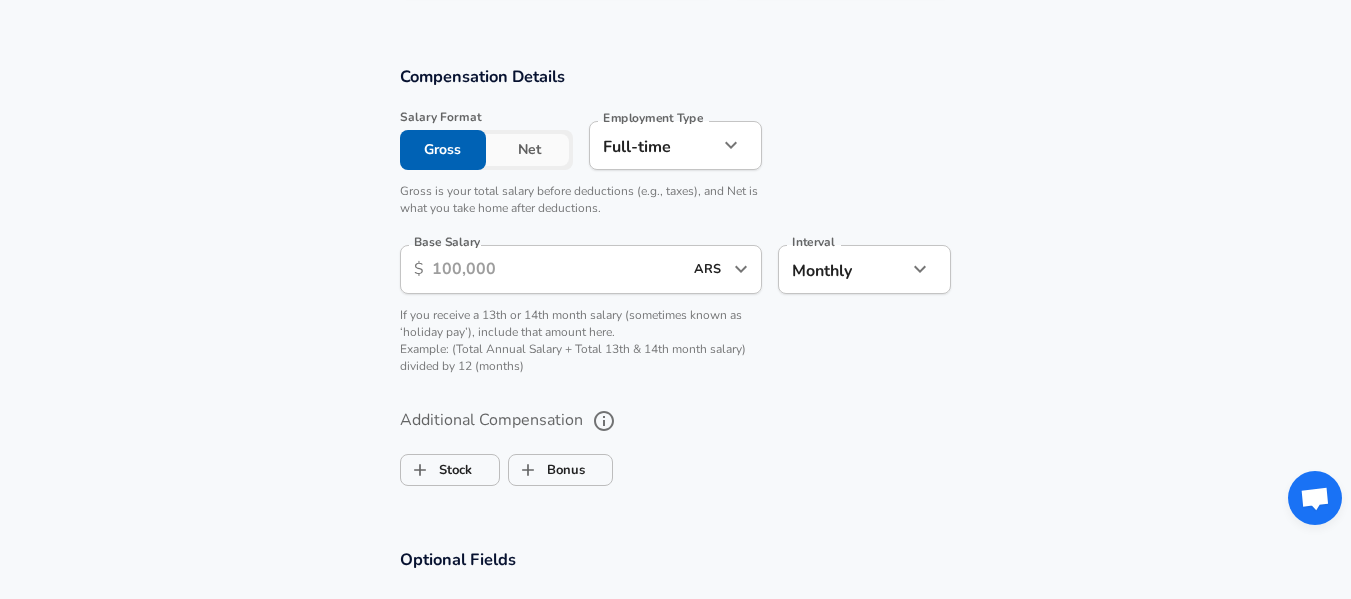 type on "[CITY], [STATE], [COUNTRY]" 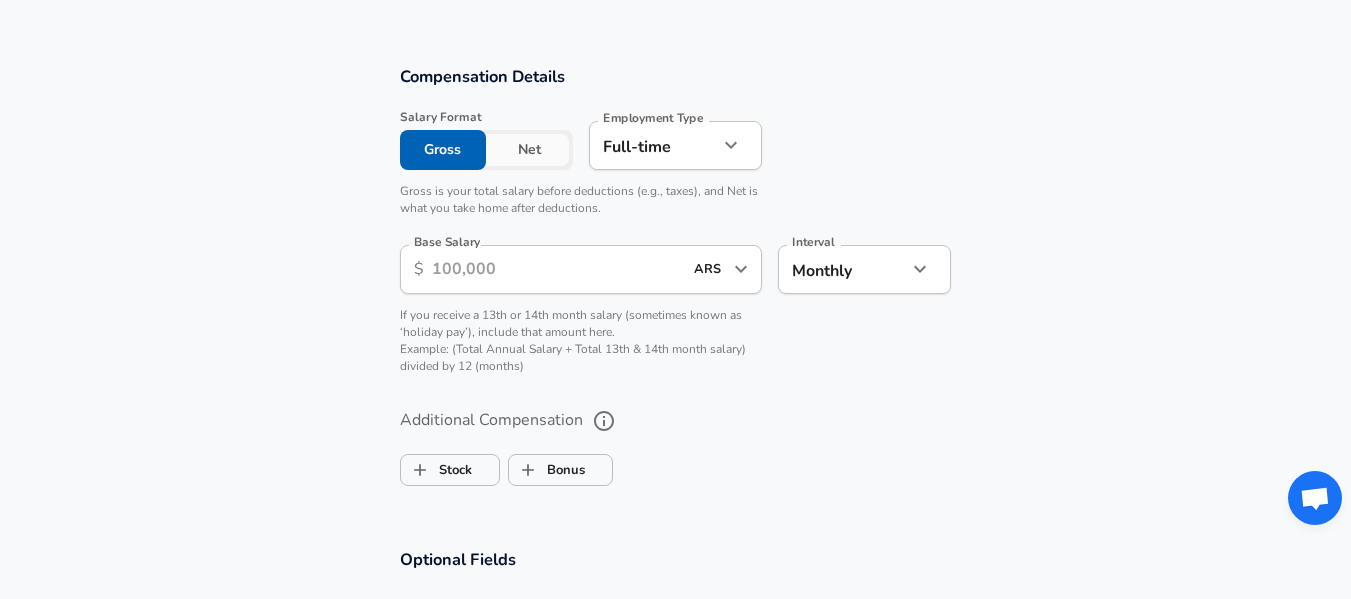 click on "Net" at bounding box center [529, 150] 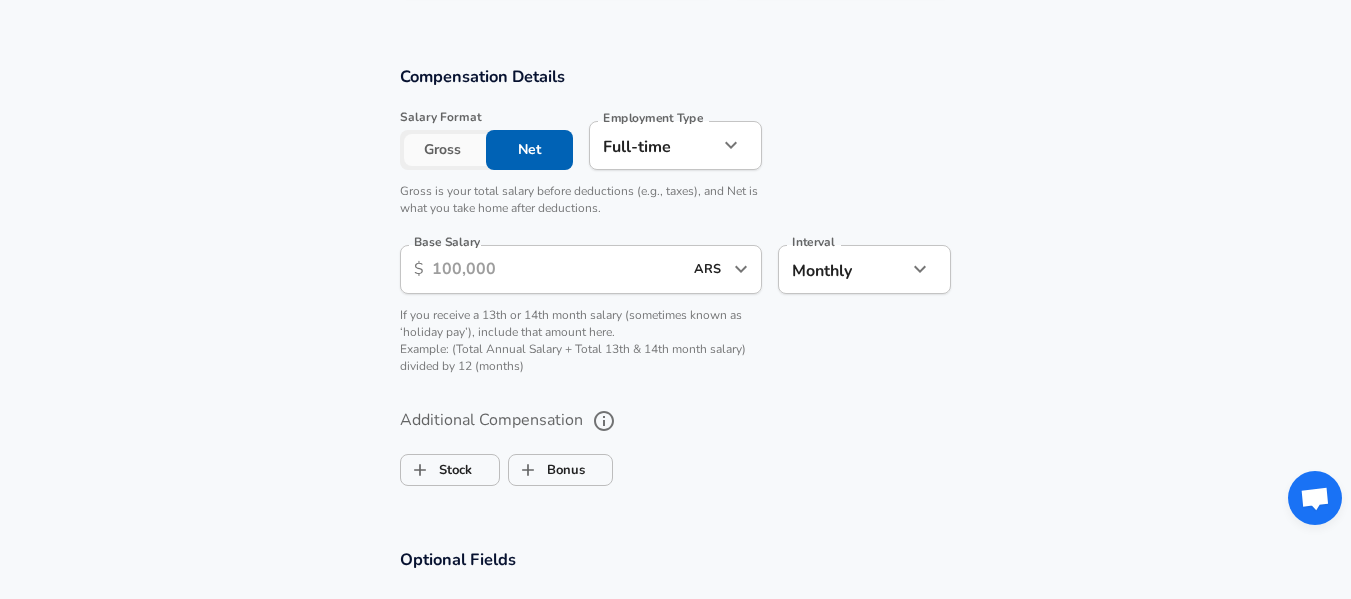 click on "Gross" at bounding box center [443, 150] 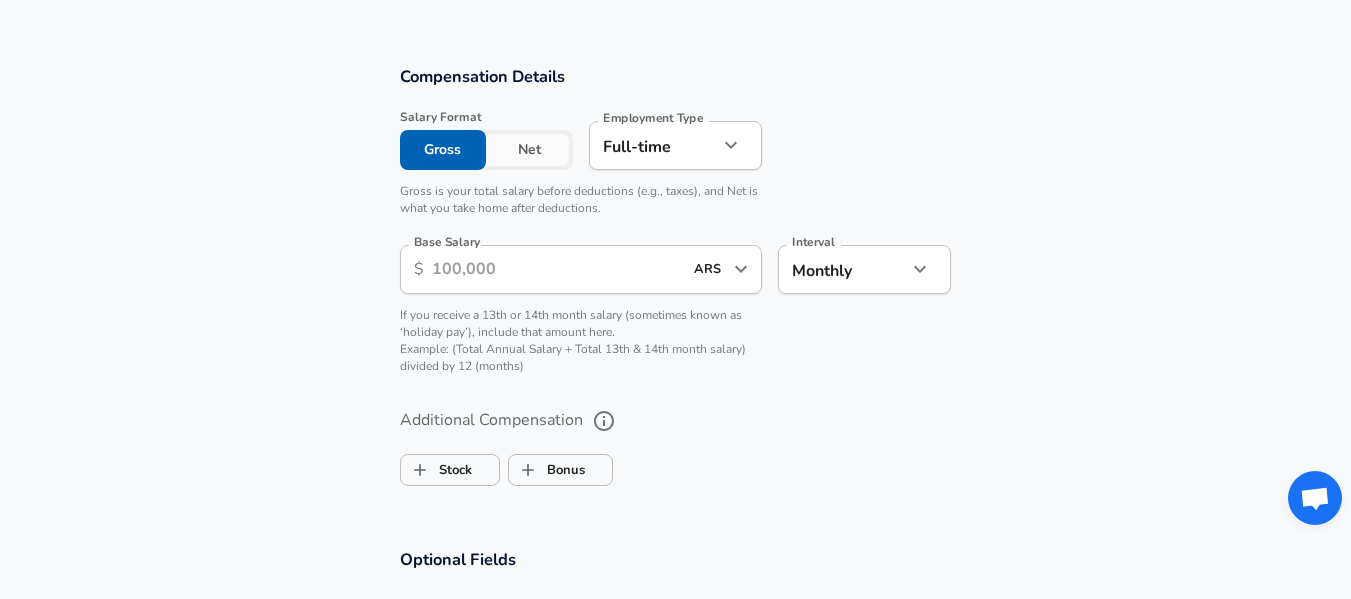 click on "Net" at bounding box center (529, 150) 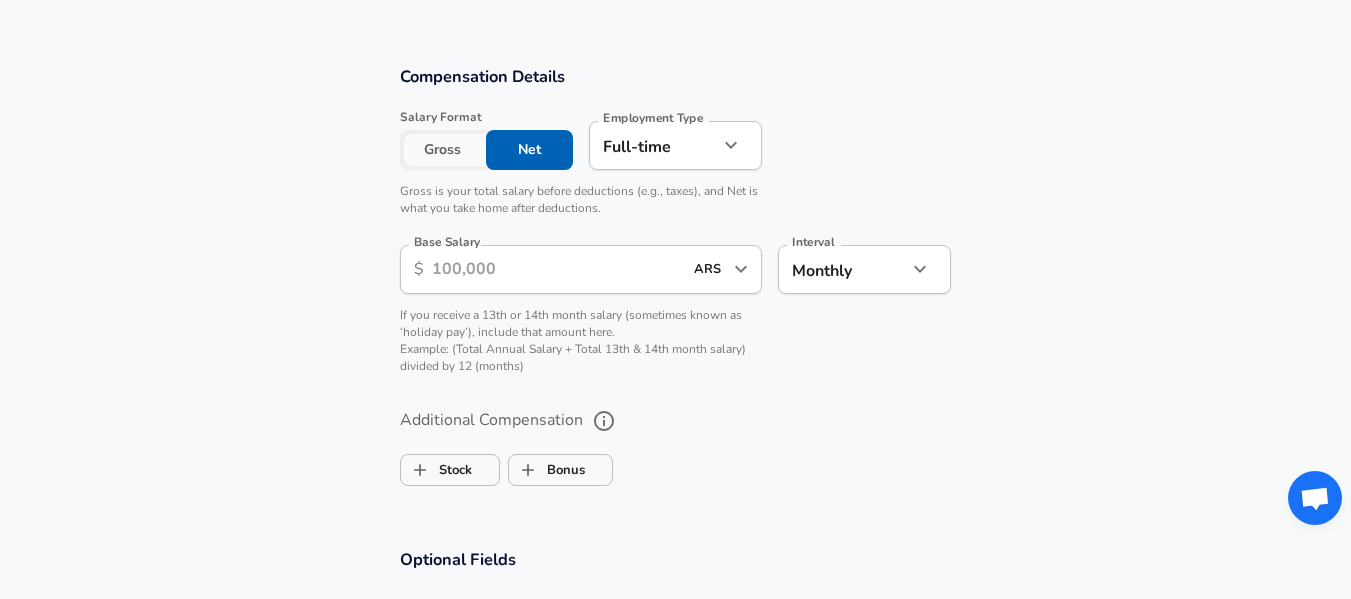 click on "Base Salary" at bounding box center (557, 269) 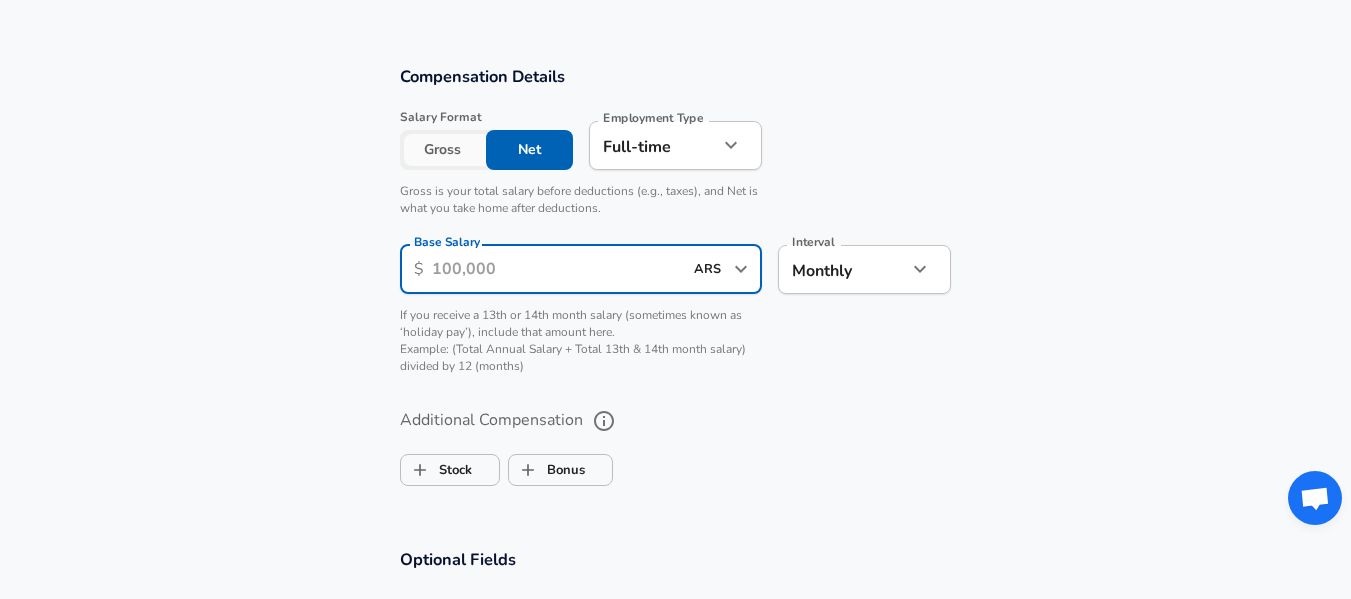 click on "Base Salary" at bounding box center [557, 269] 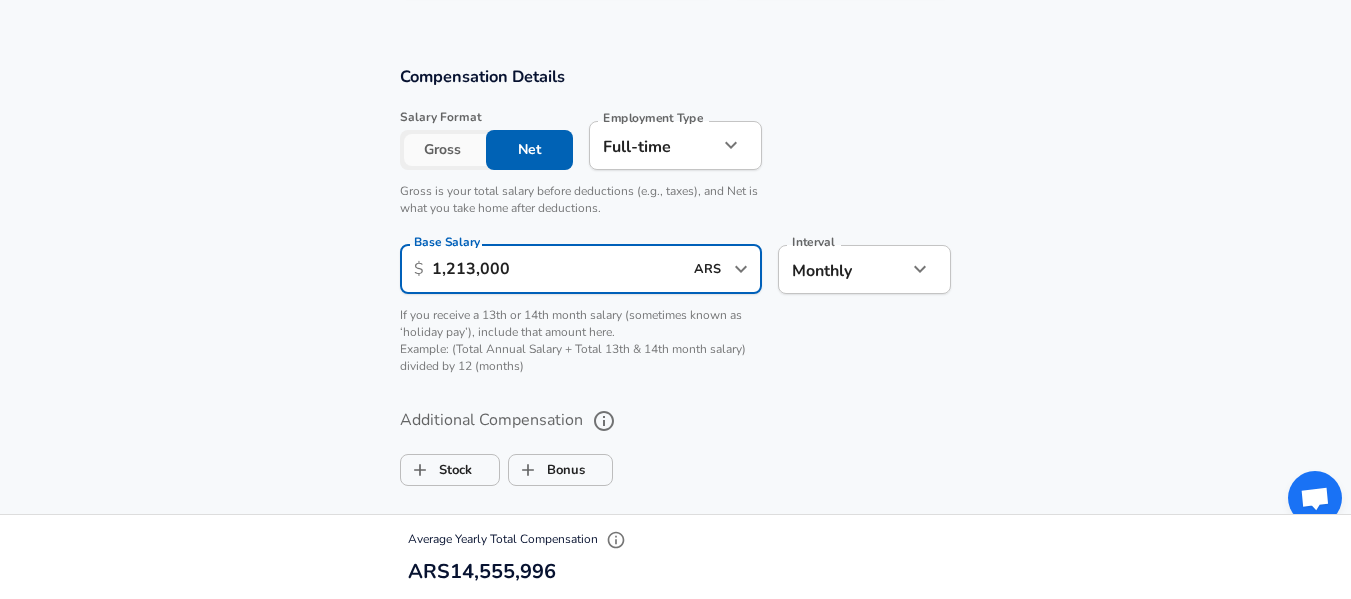 scroll, scrollTop: 1, scrollLeft: 0, axis: vertical 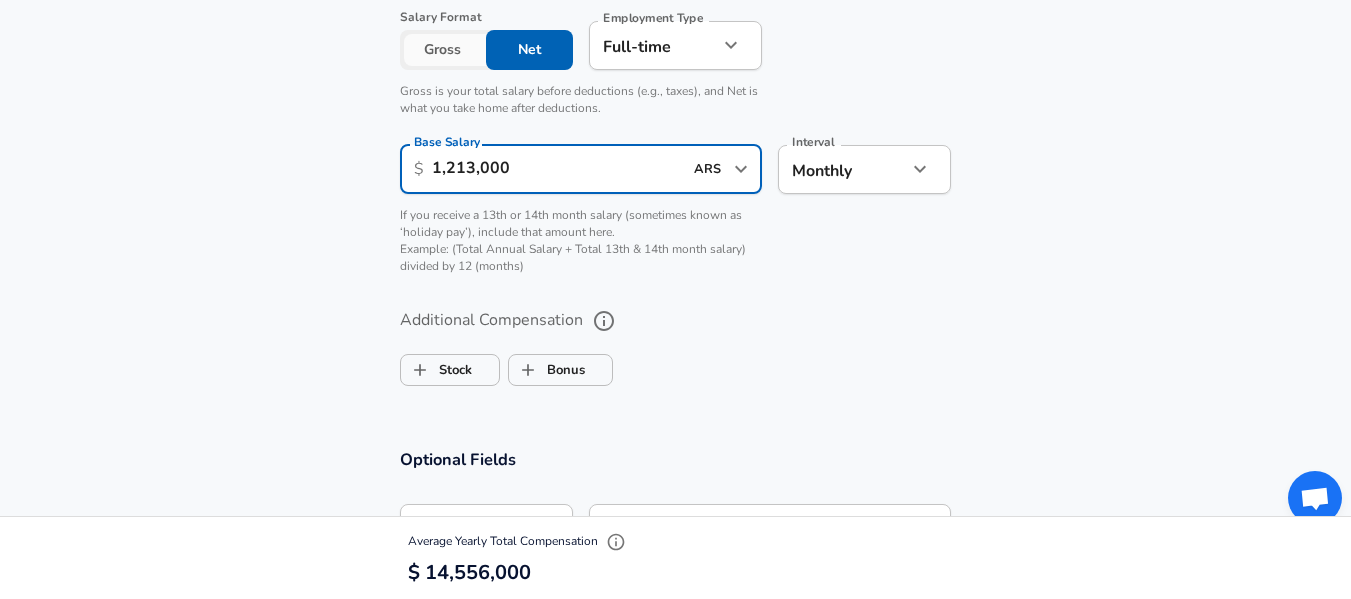 type on "1,213,000" 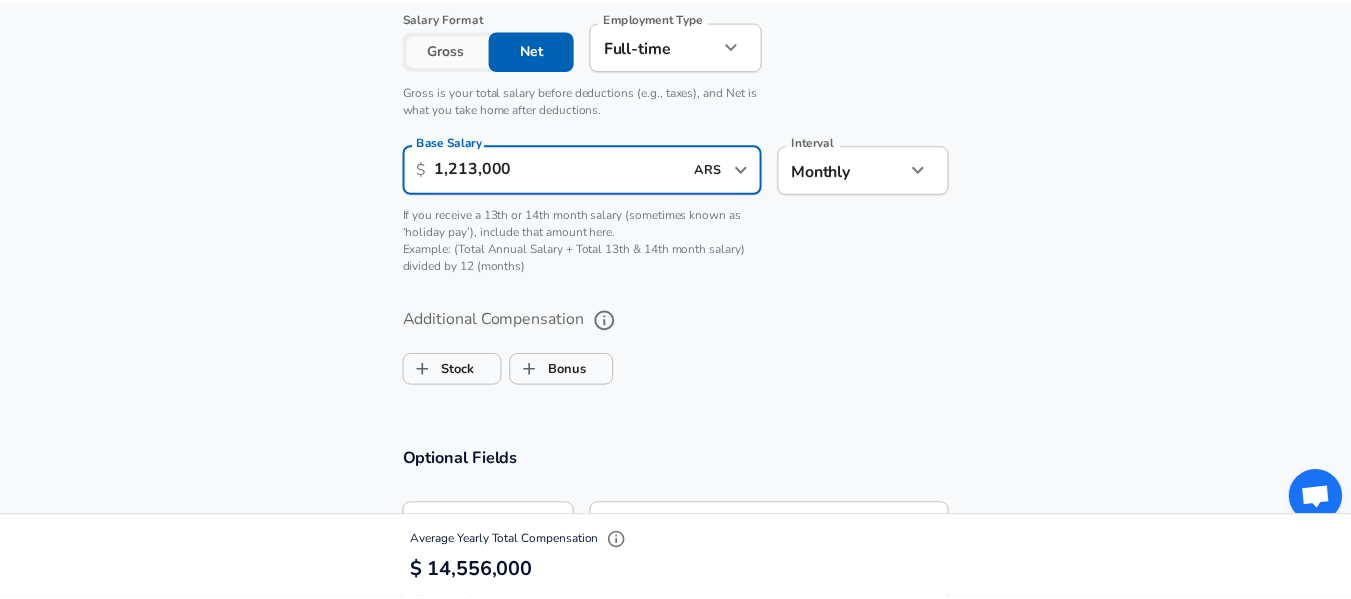 scroll, scrollTop: 0, scrollLeft: 0, axis: both 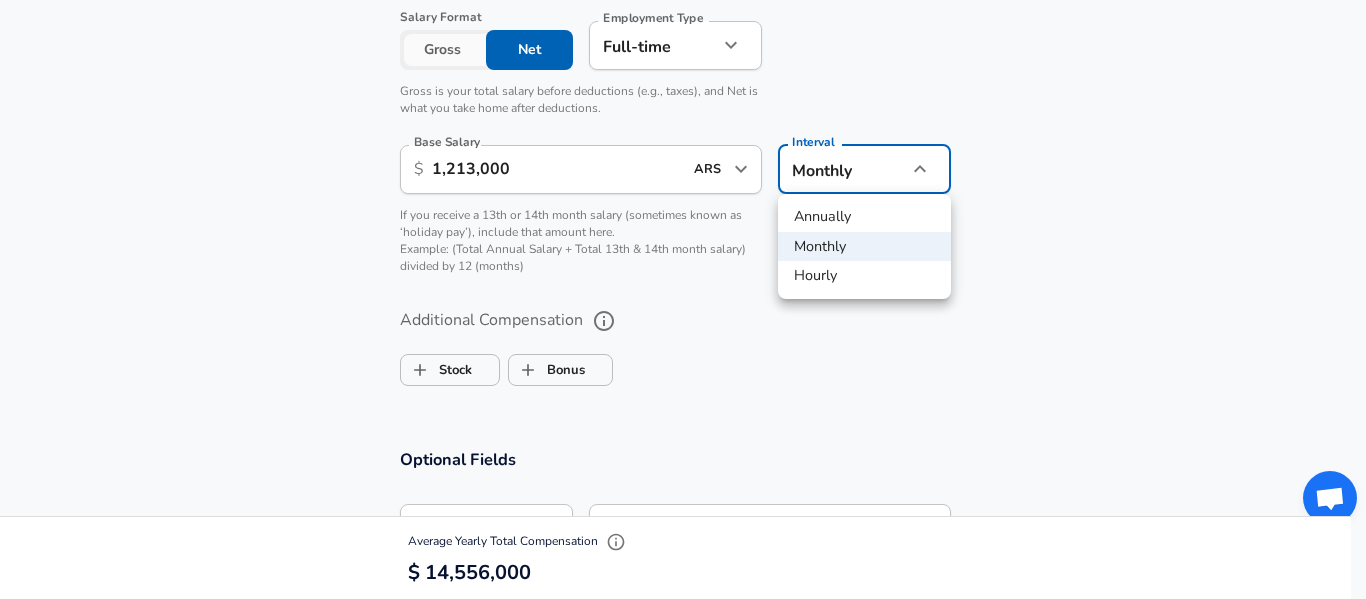 click on "Monthly" at bounding box center [864, 247] 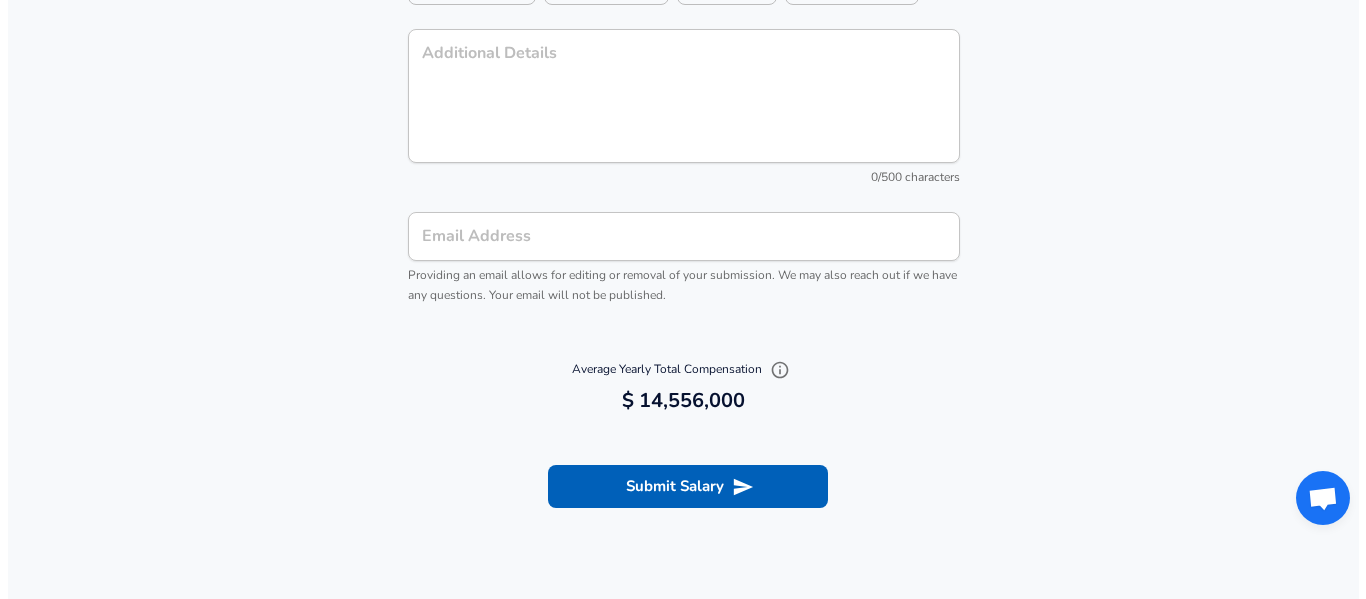 scroll, scrollTop: 2180, scrollLeft: 0, axis: vertical 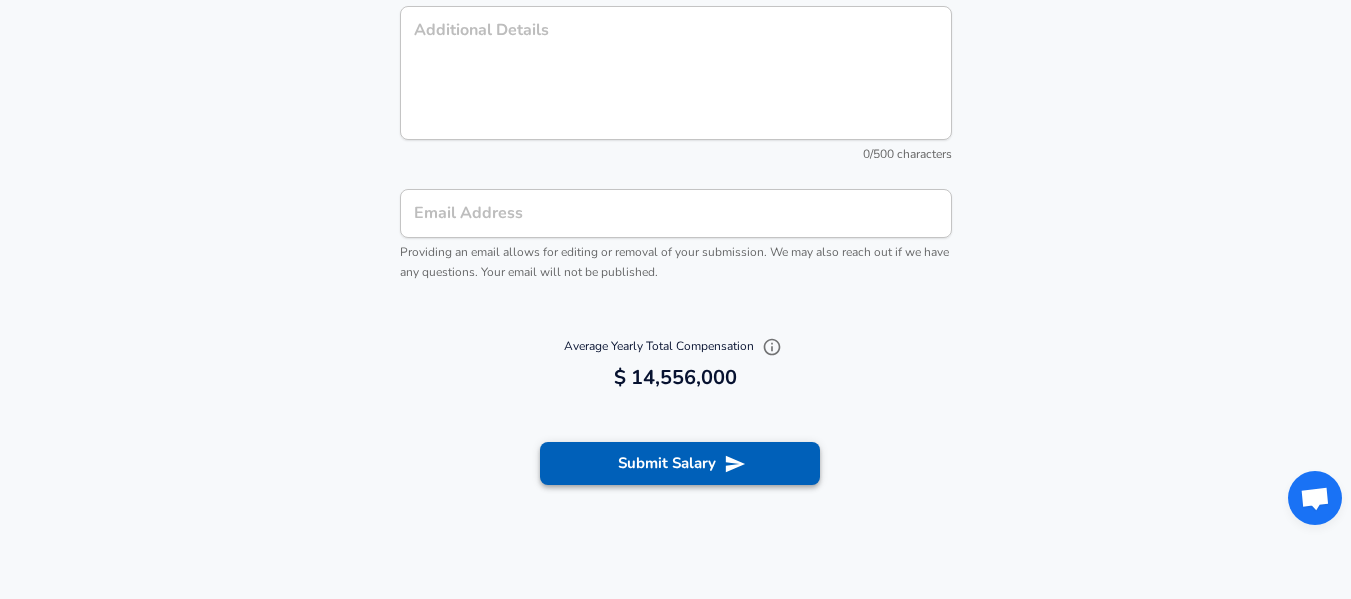 click on "Submit Salary" at bounding box center [680, 463] 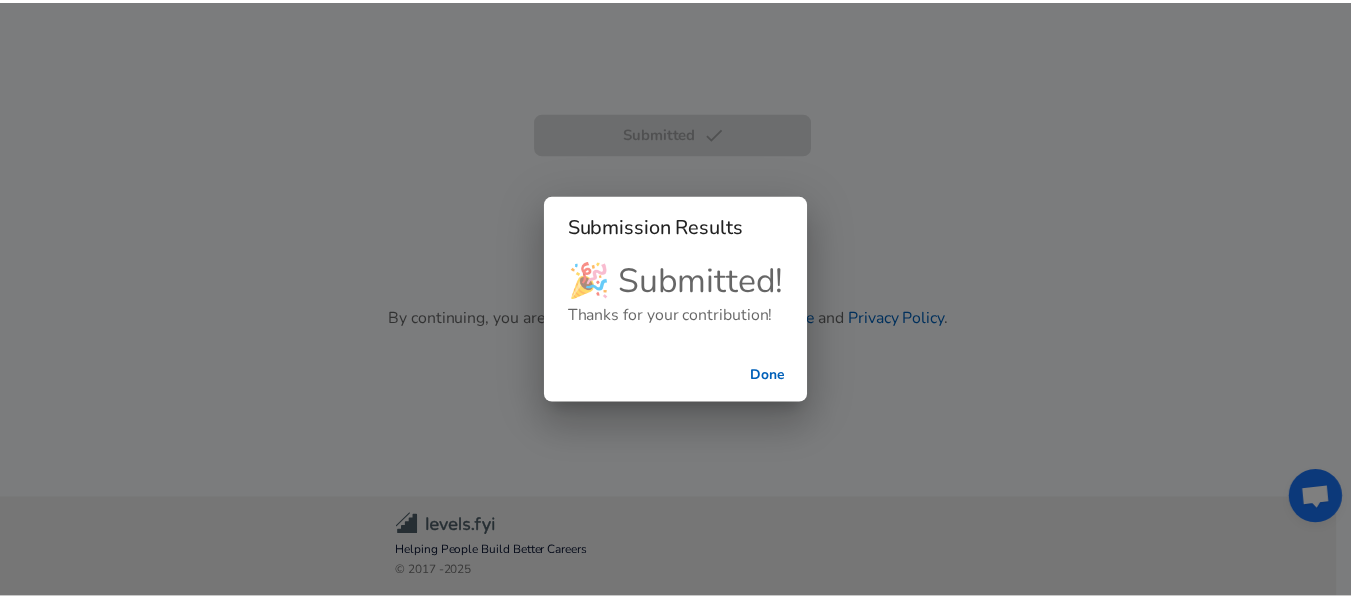 scroll, scrollTop: 597, scrollLeft: 0, axis: vertical 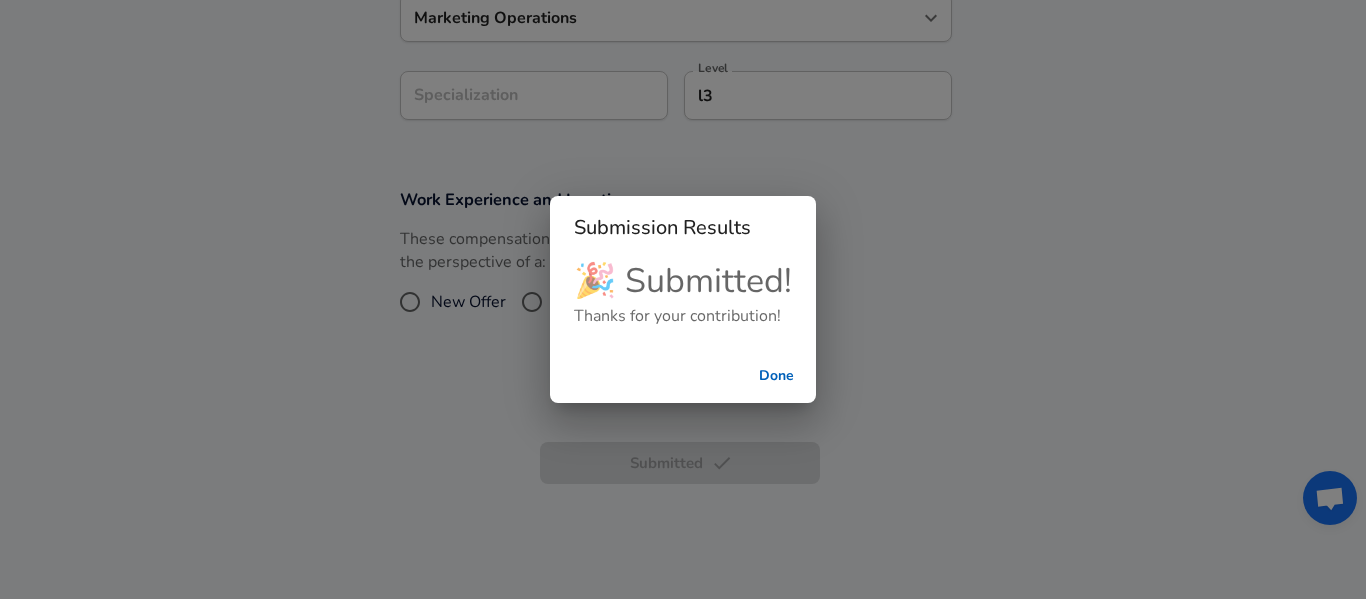 click on "Submission Results 🎉 Submitted! Thanks for your contribution! Done" at bounding box center (683, 299) 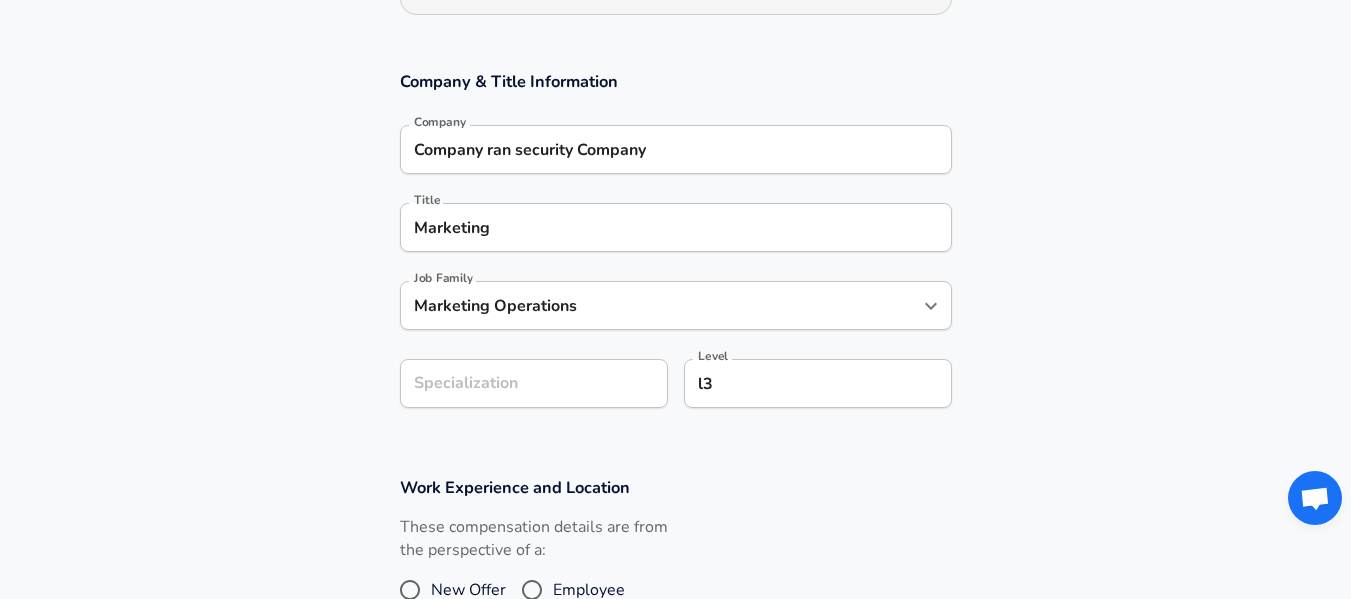 scroll, scrollTop: 297, scrollLeft: 0, axis: vertical 